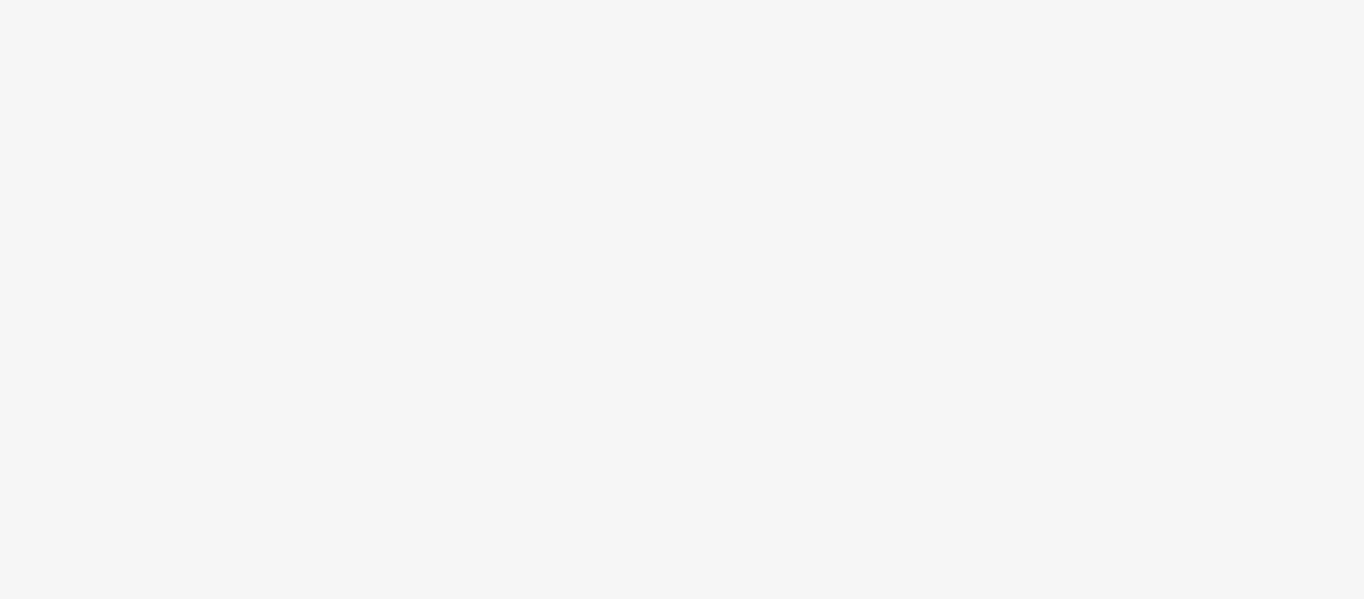 scroll, scrollTop: 0, scrollLeft: 0, axis: both 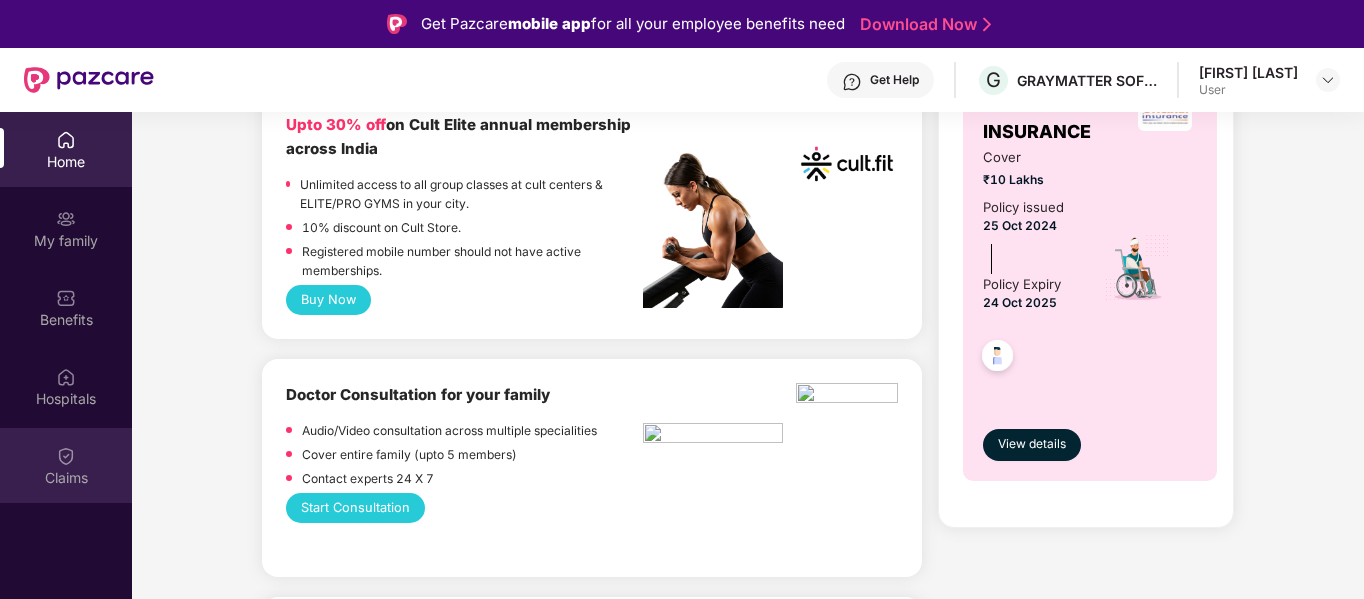 click on "Claims" at bounding box center (66, 465) 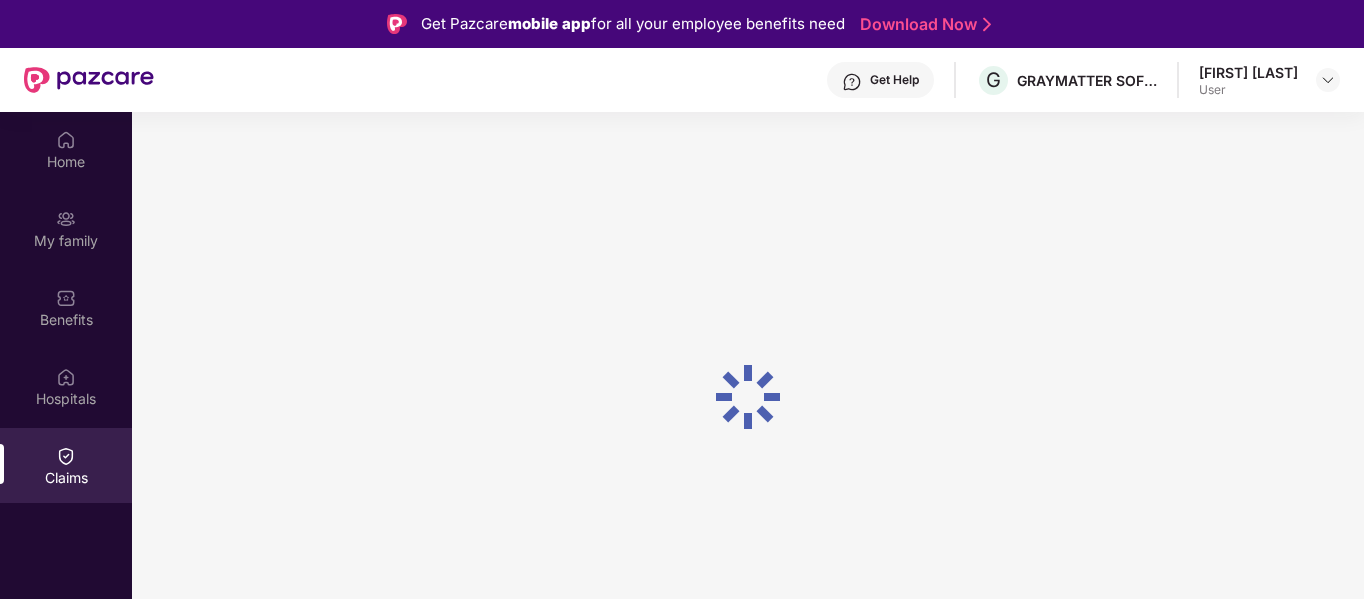 scroll, scrollTop: 0, scrollLeft: 0, axis: both 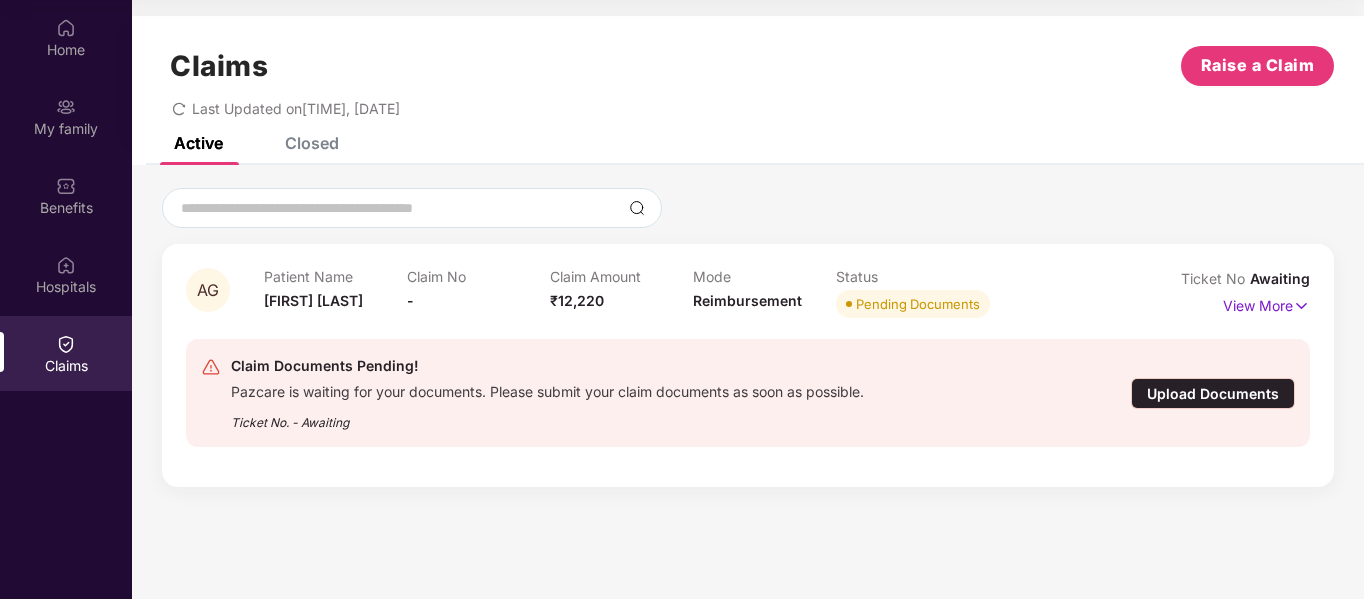 click on "Closed" at bounding box center (312, 143) 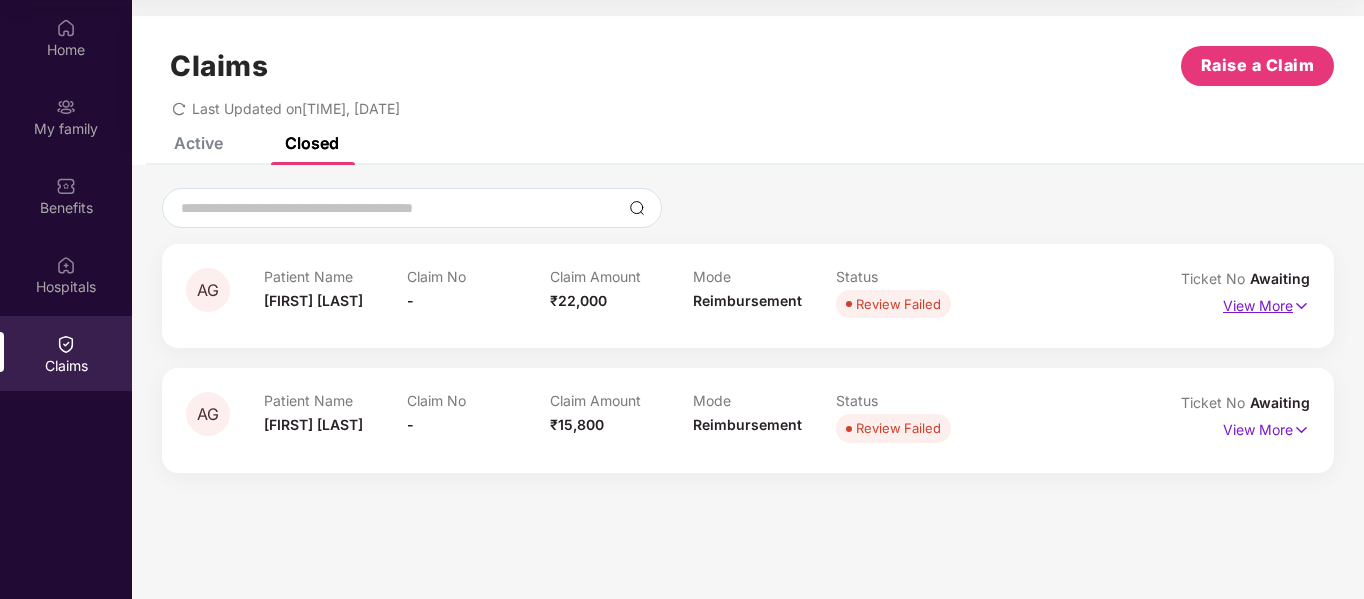 click at bounding box center [1301, 306] 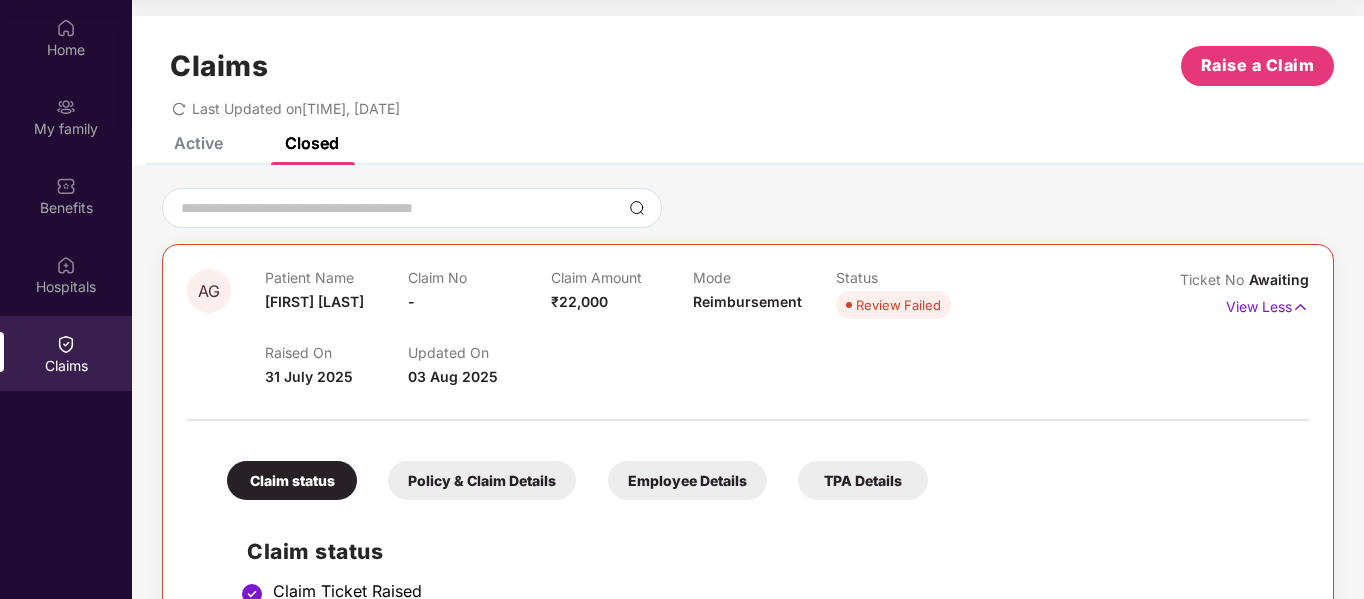 scroll, scrollTop: 299, scrollLeft: 0, axis: vertical 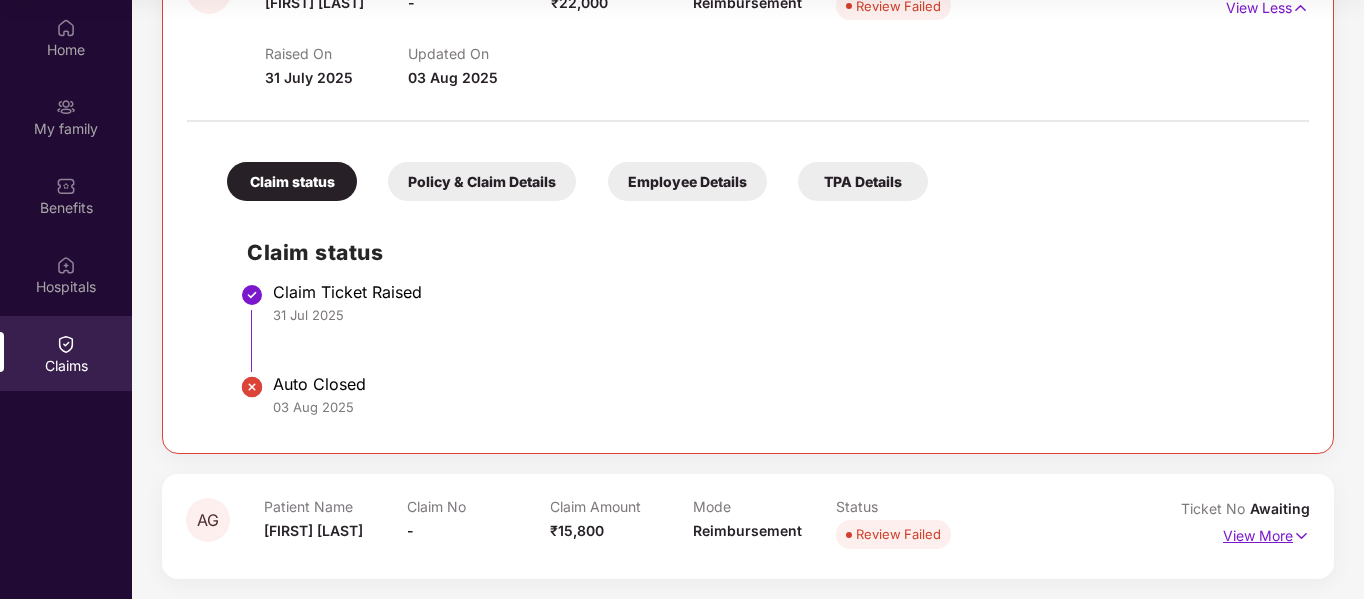 click at bounding box center (1301, 536) 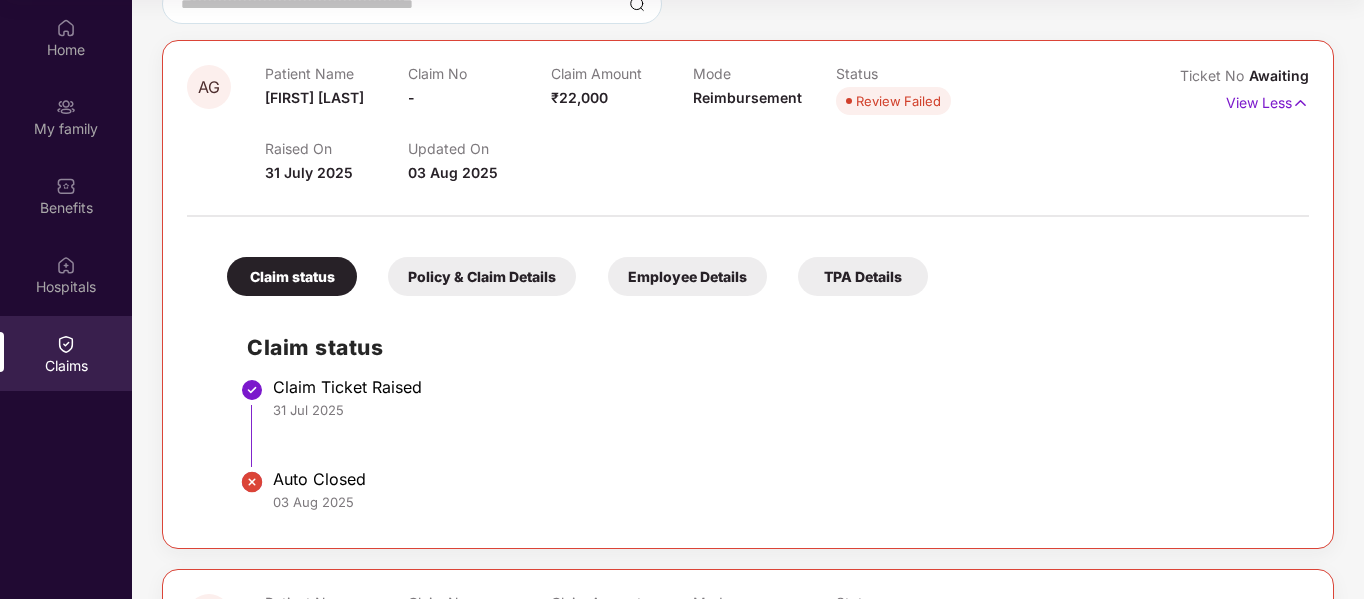 scroll, scrollTop: 0, scrollLeft: 0, axis: both 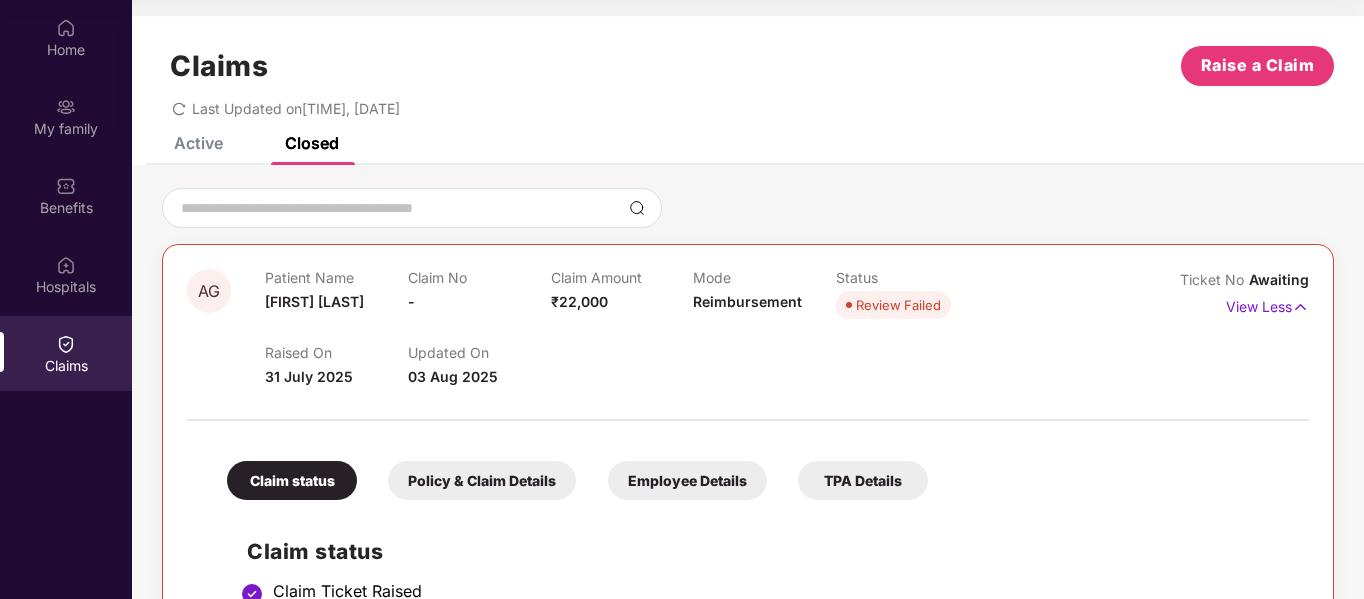 click on "Claims Raise a Claim Last Updated on  [TIME], [DATE]" at bounding box center (748, 76) 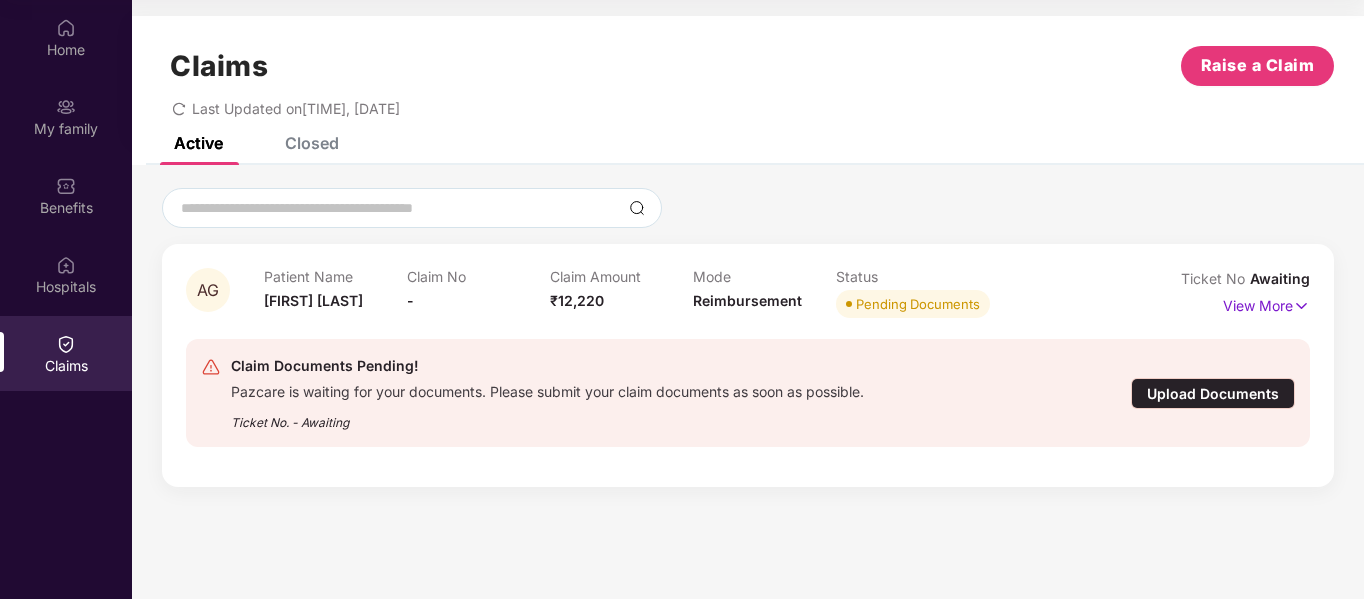 click on "AG Patient Name [FIRST] [LAST]   Claim No - Claim Amount ₹12,220 Mode Reimbursement Status Pending Documents Ticket No Awaiting View More   Claim Documents Pending! Pazcare is waiting for your documents. Please submit your claim documents as soon as possible. Ticket No. - Awaiting Upload Documents" at bounding box center [748, 365] 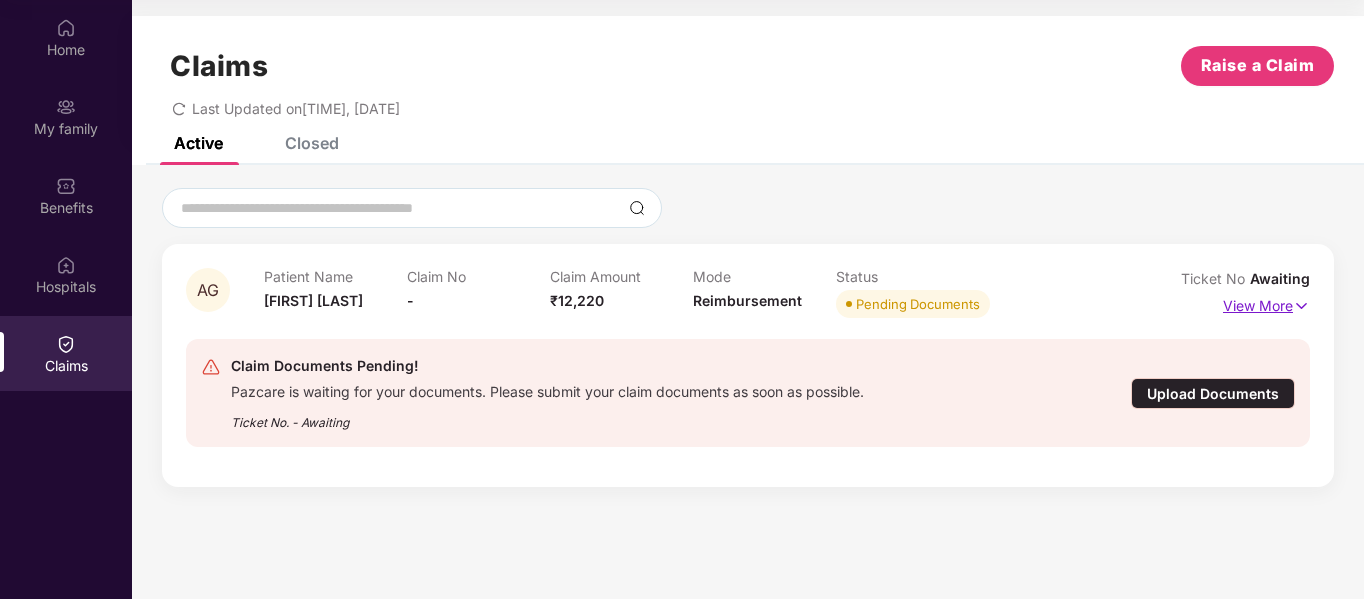 click at bounding box center [1301, 306] 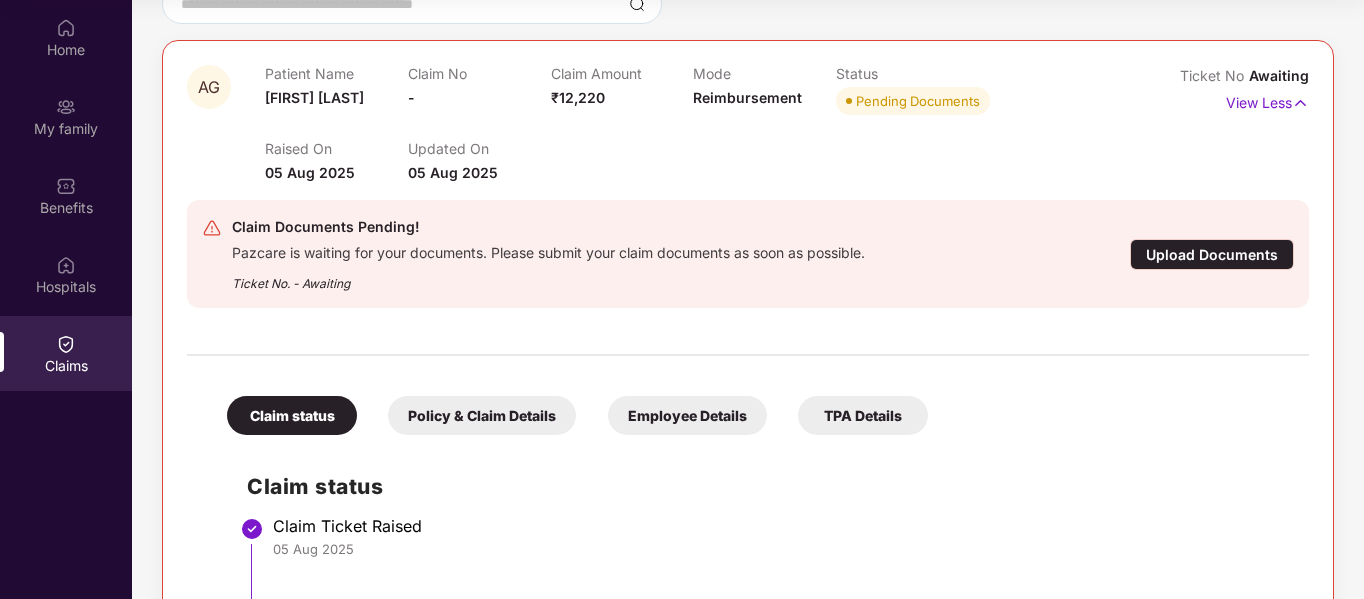 scroll, scrollTop: 113, scrollLeft: 0, axis: vertical 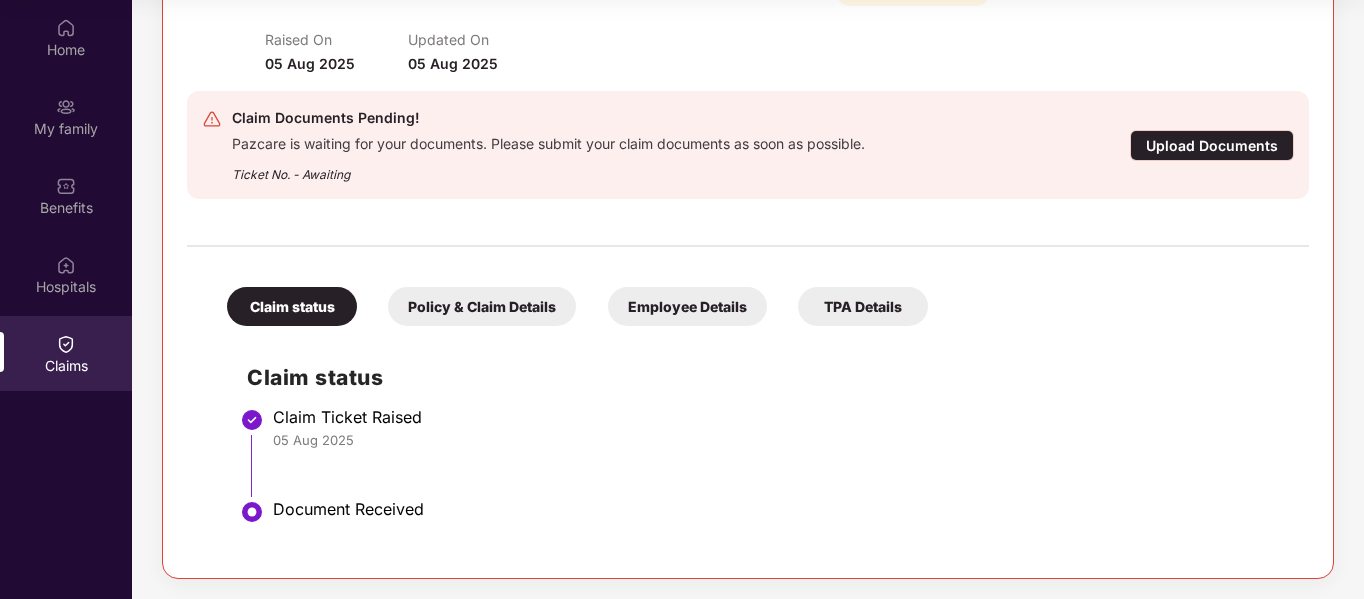 click on "Upload Documents" at bounding box center [1212, 145] 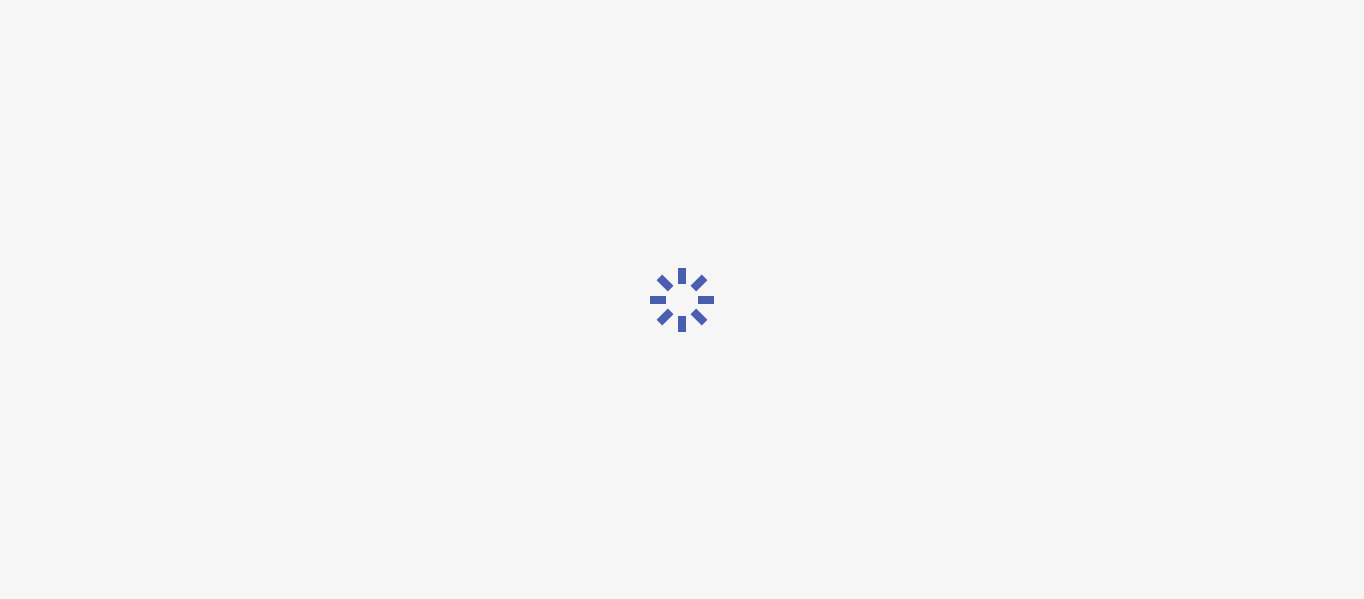 scroll, scrollTop: 0, scrollLeft: 0, axis: both 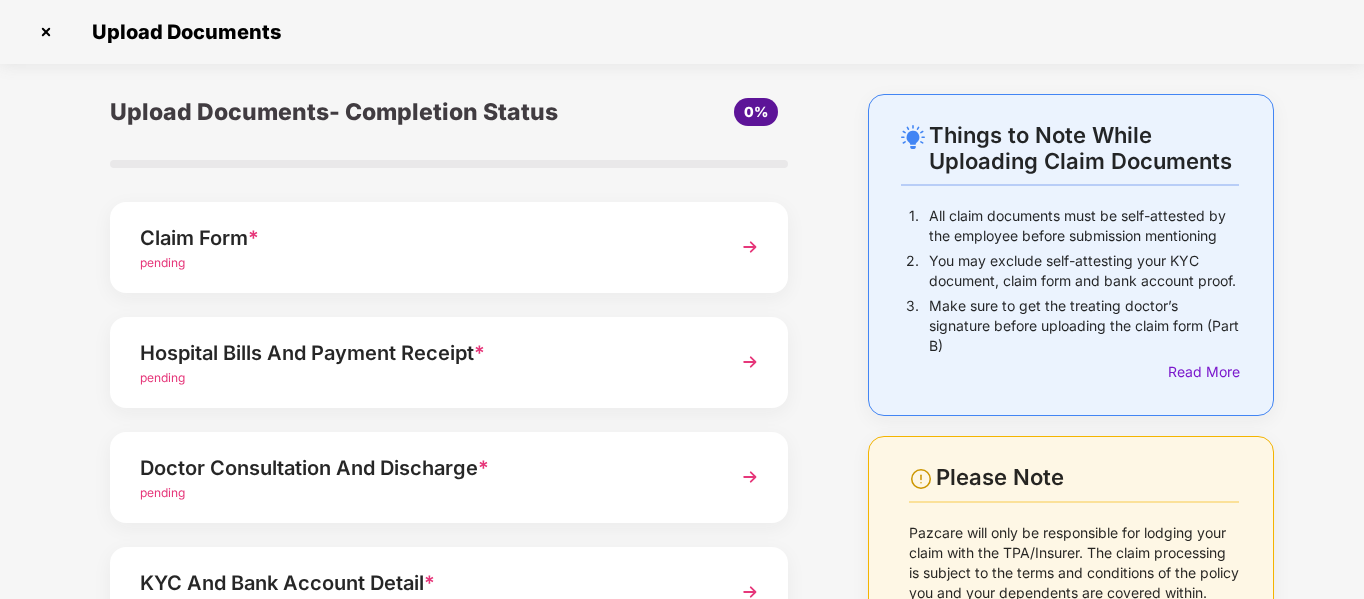 click on "pending" at bounding box center [423, 263] 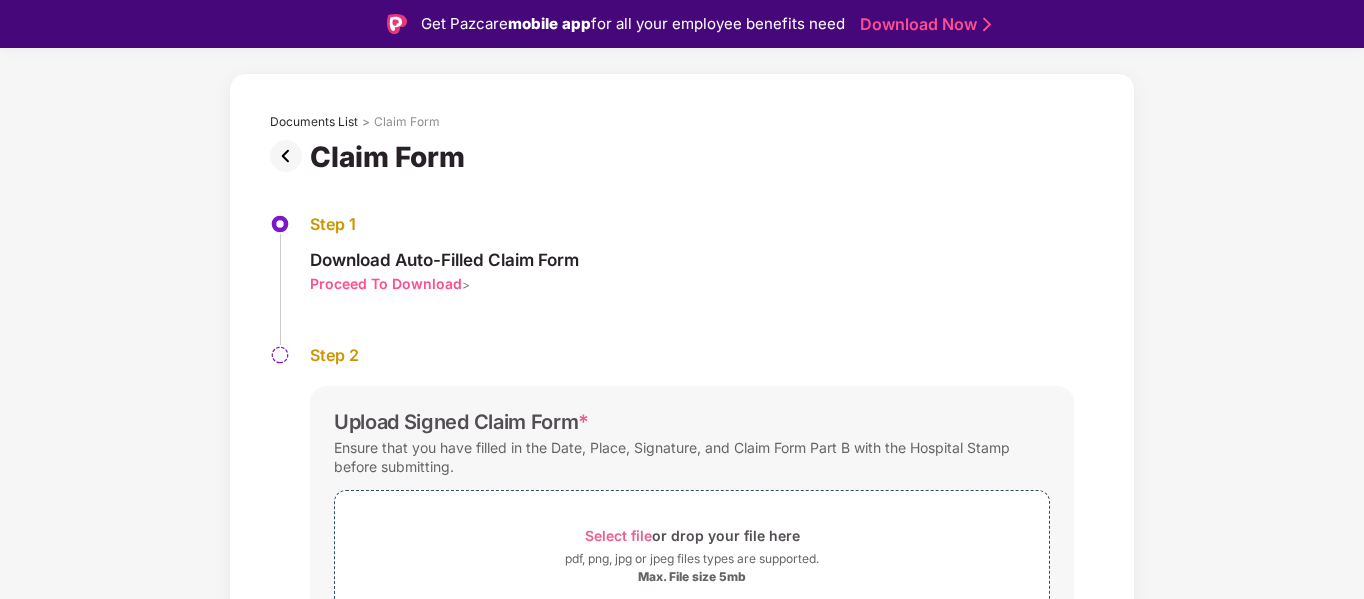 scroll, scrollTop: 174, scrollLeft: 0, axis: vertical 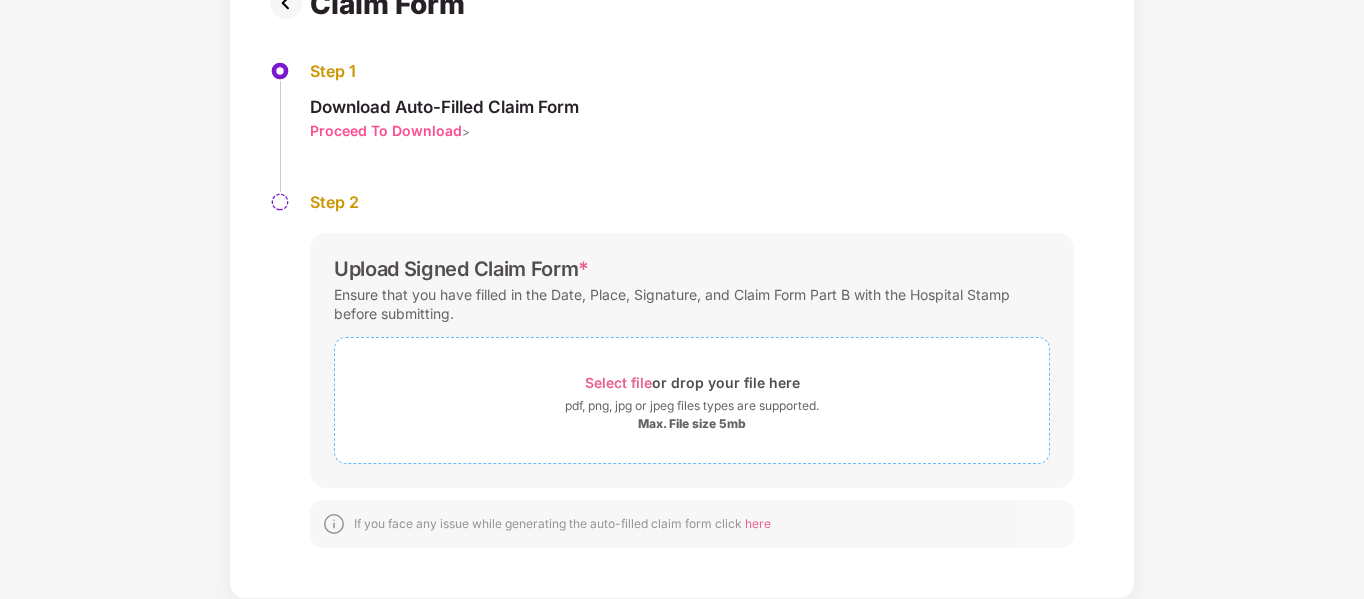 click on "Select file  or drop your file here" at bounding box center [692, 382] 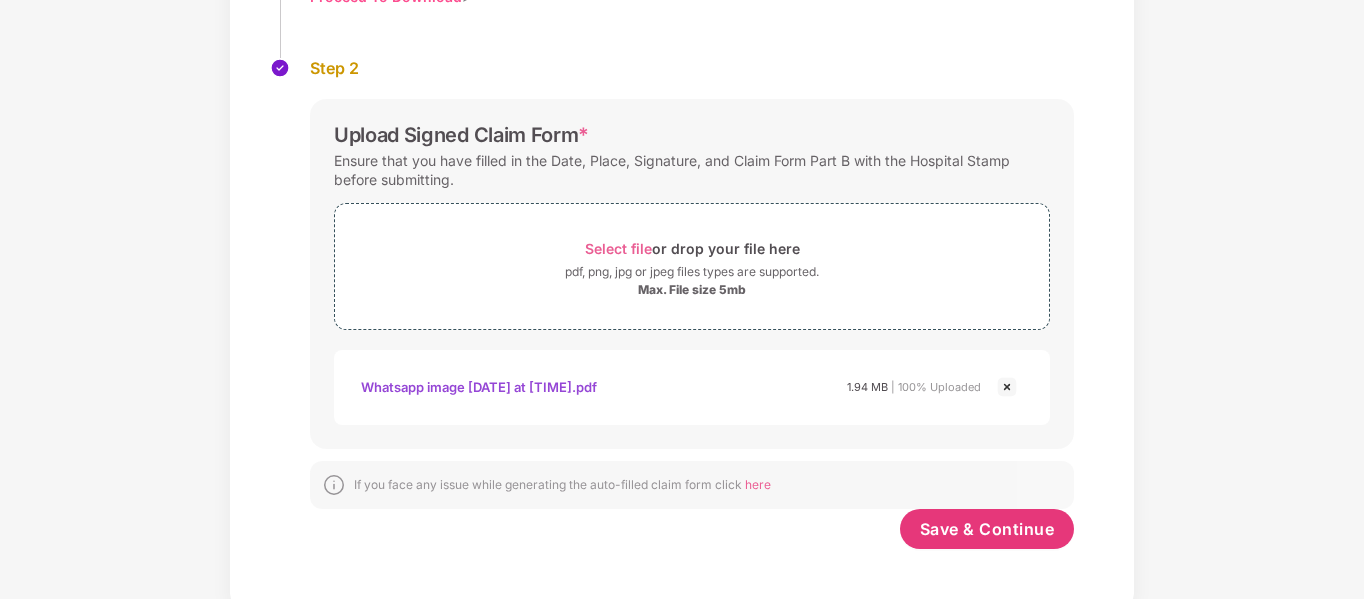 scroll, scrollTop: 319, scrollLeft: 0, axis: vertical 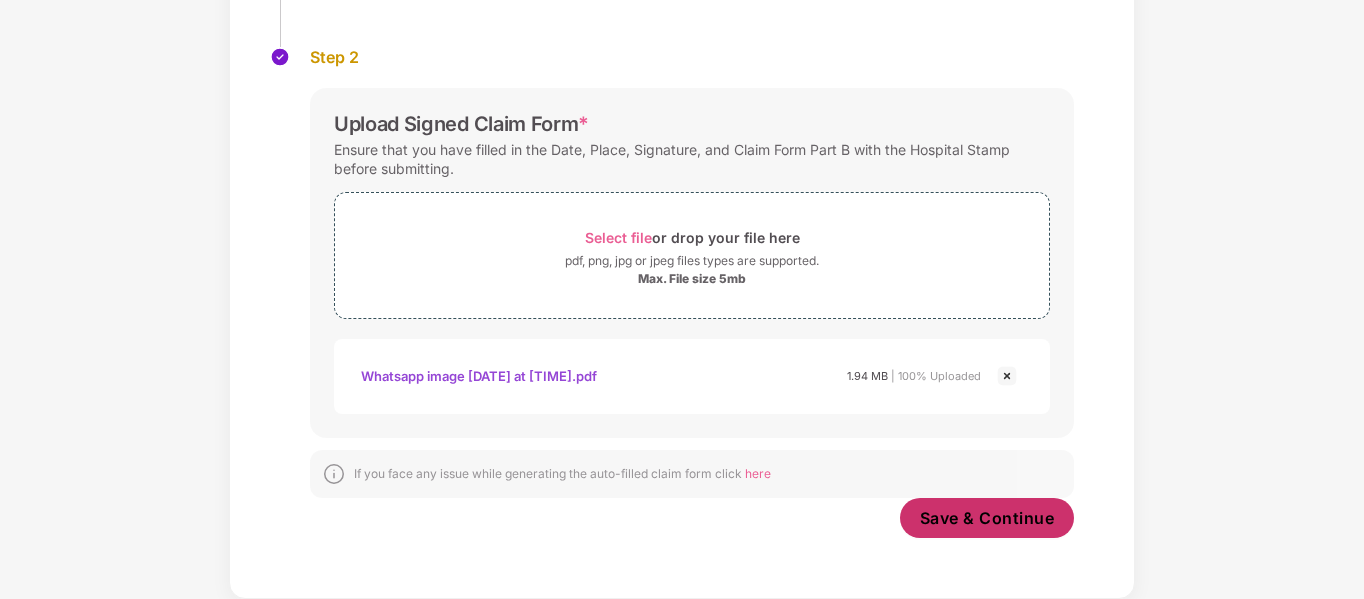 click on "Save & Continue" at bounding box center [987, 518] 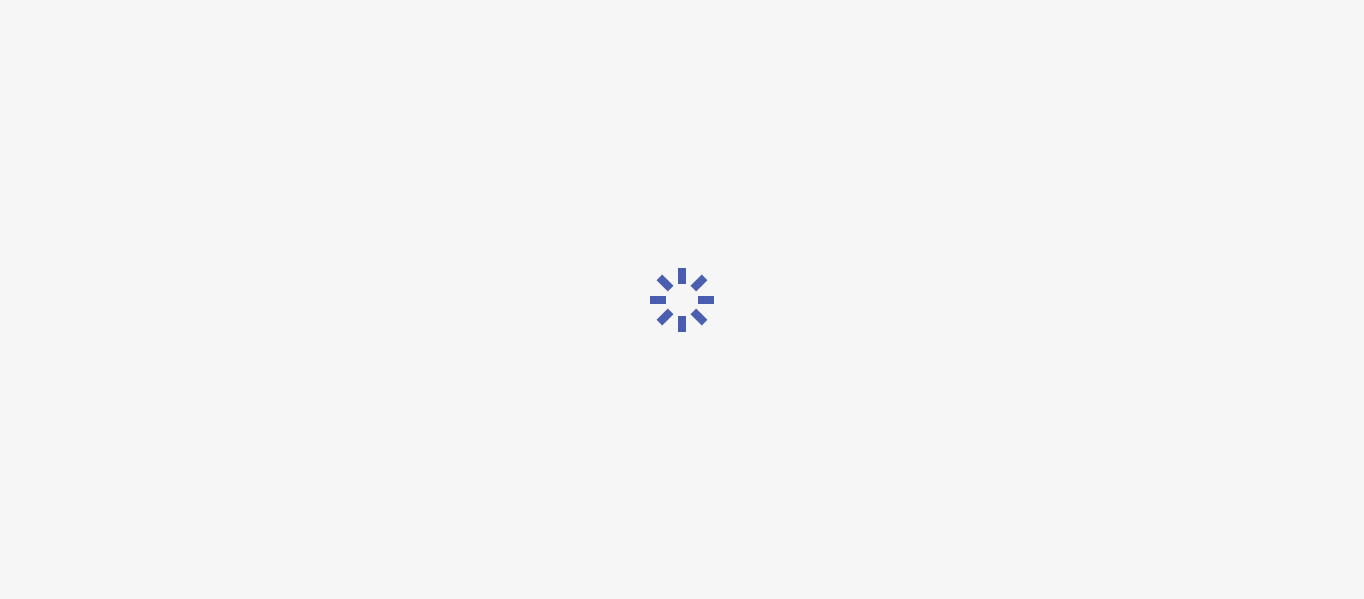 scroll, scrollTop: 0, scrollLeft: 0, axis: both 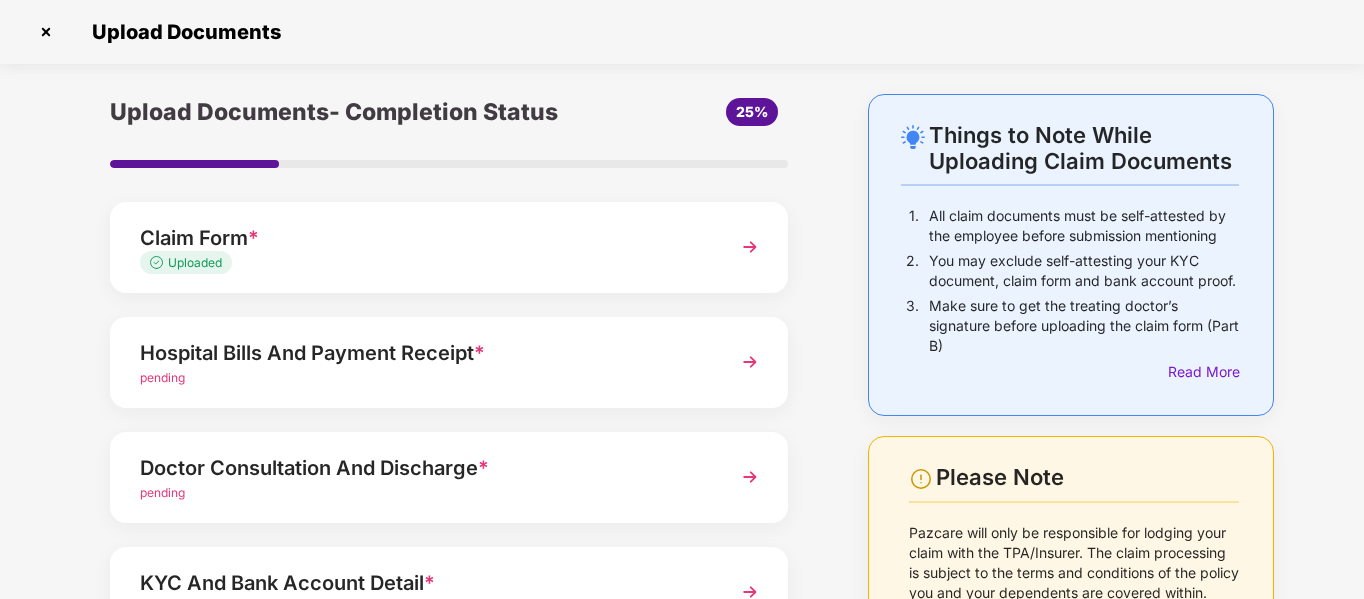 click on "Hospital Bills And Payment Receipt *" at bounding box center [423, 353] 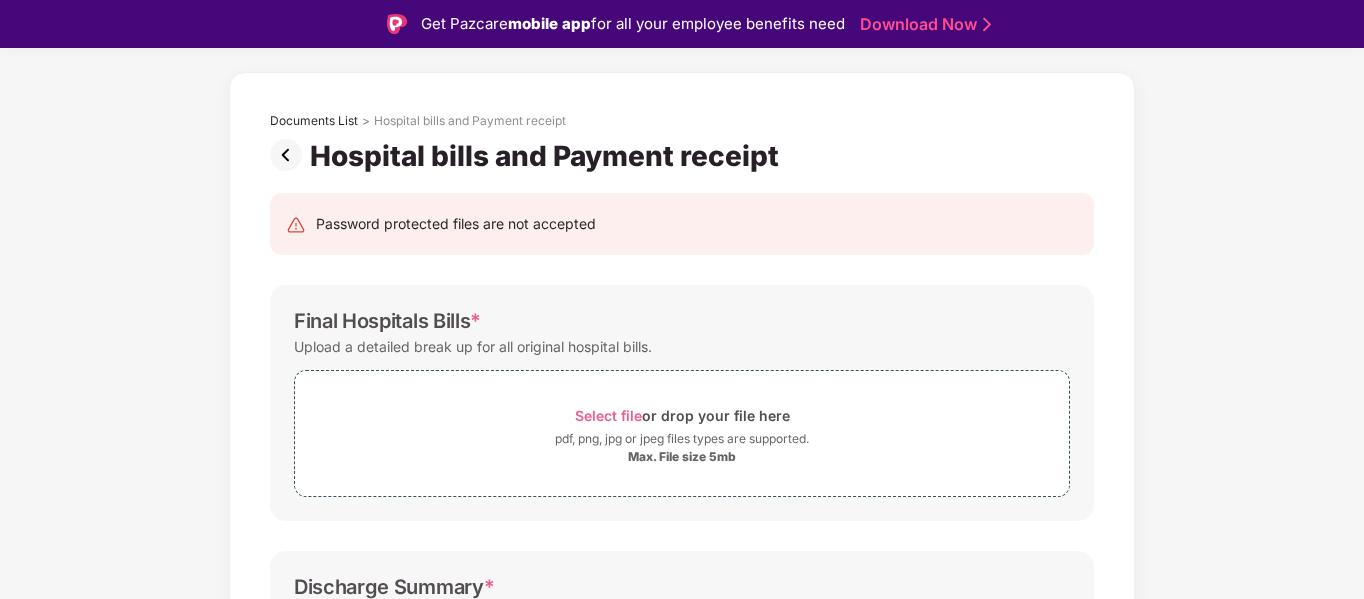 scroll, scrollTop: 100, scrollLeft: 0, axis: vertical 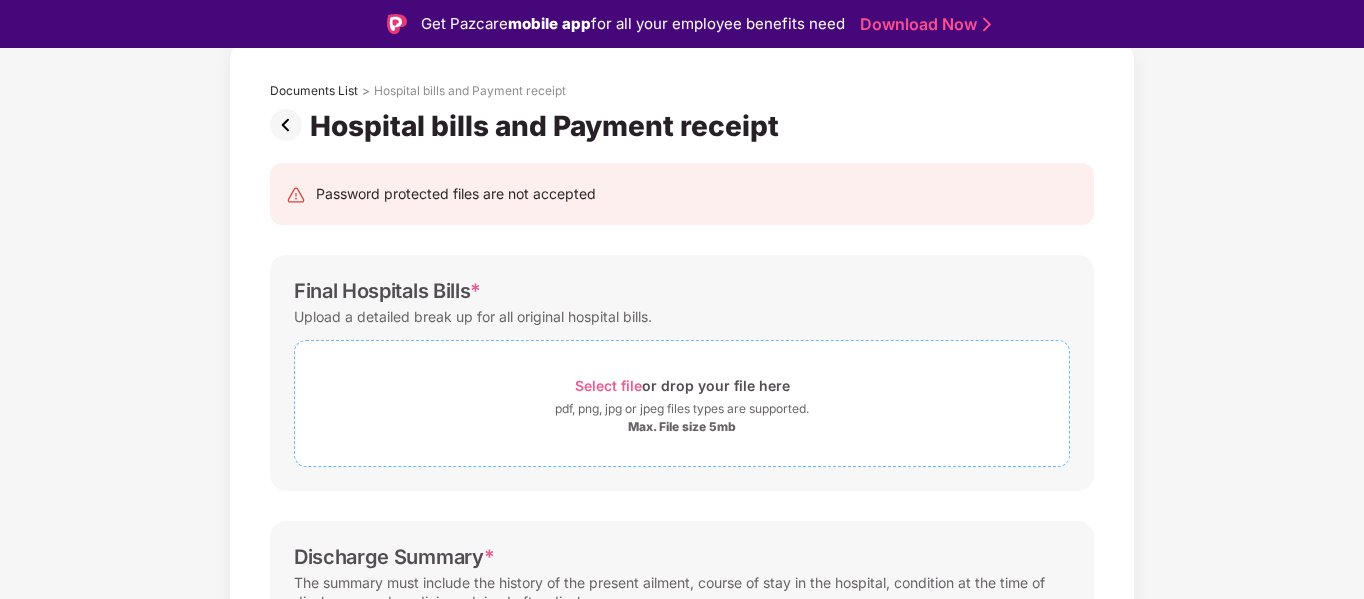 click on "pdf, png, jpg or jpeg files types are supported." at bounding box center [682, 409] 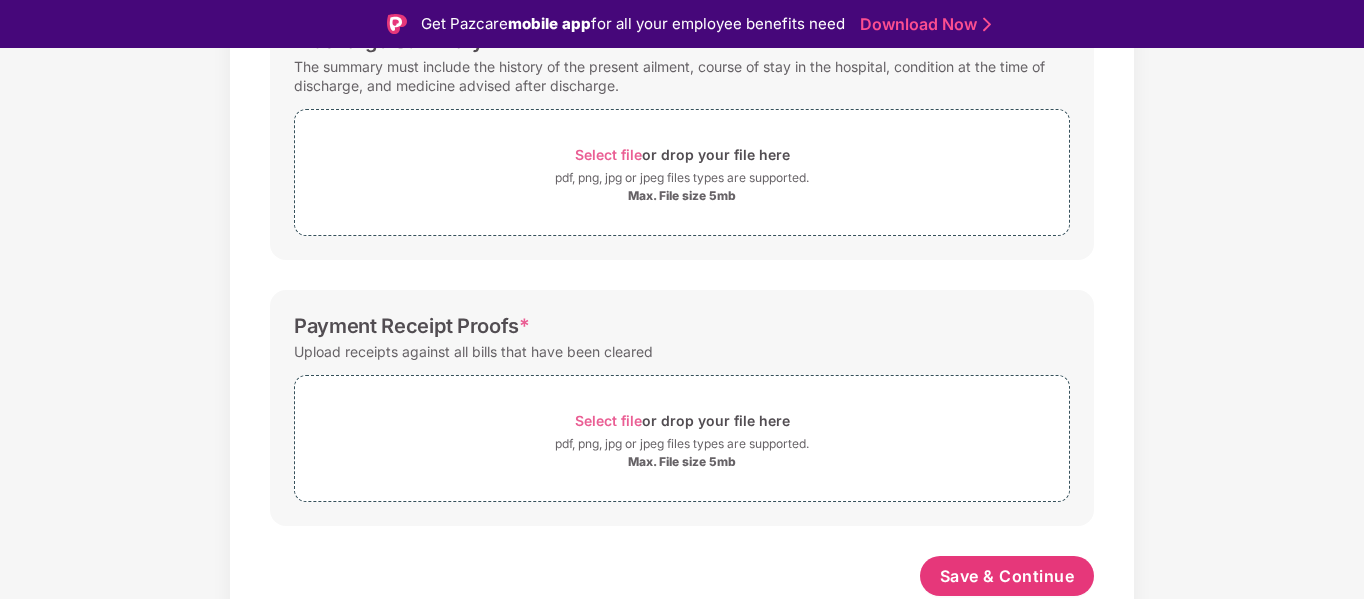 scroll, scrollTop: 1276, scrollLeft: 0, axis: vertical 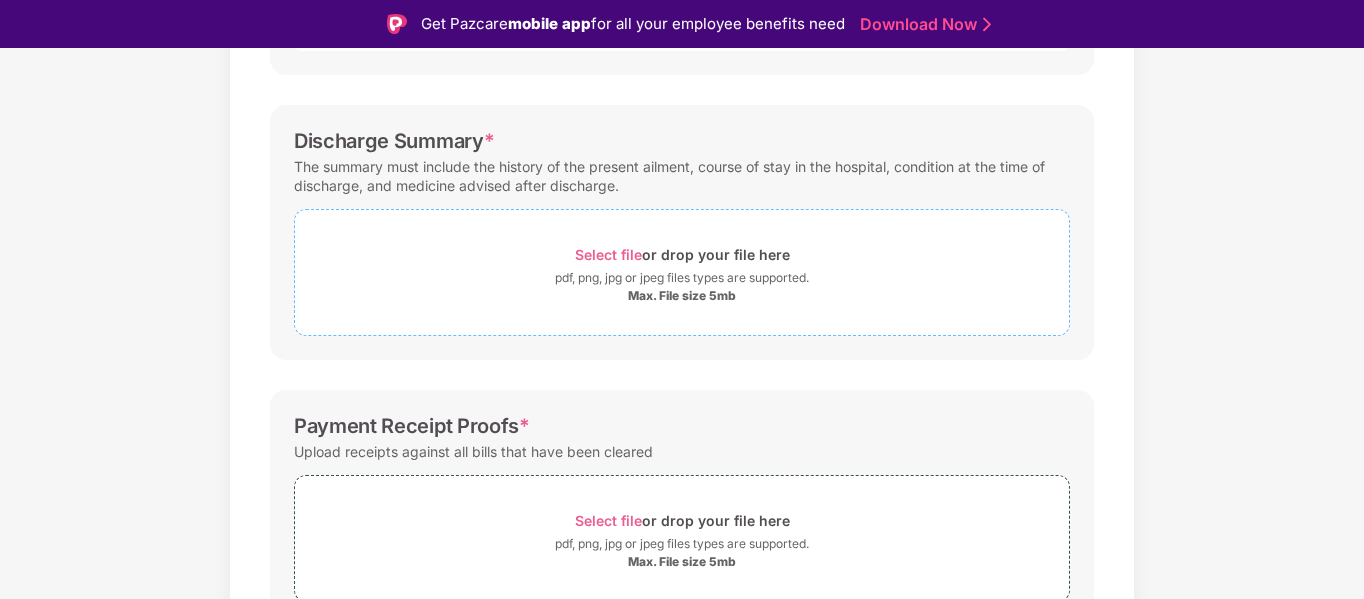 click on "pdf, png, jpg or jpeg files types are supported." at bounding box center [682, 278] 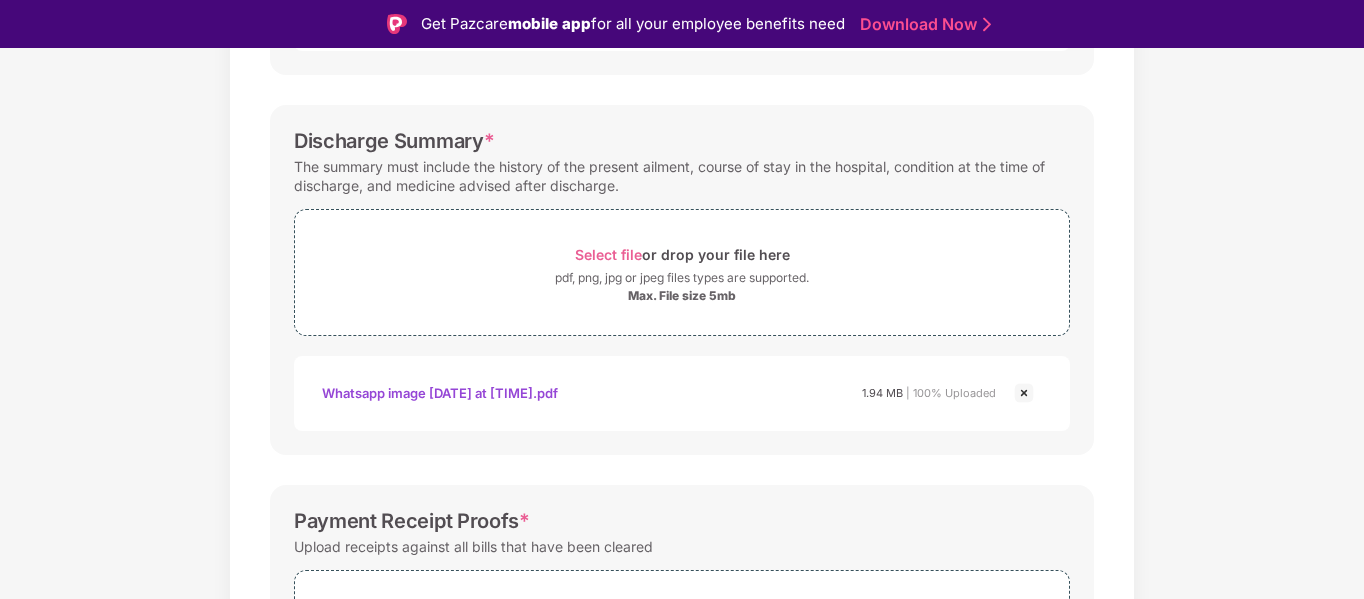 scroll, scrollTop: 1471, scrollLeft: 0, axis: vertical 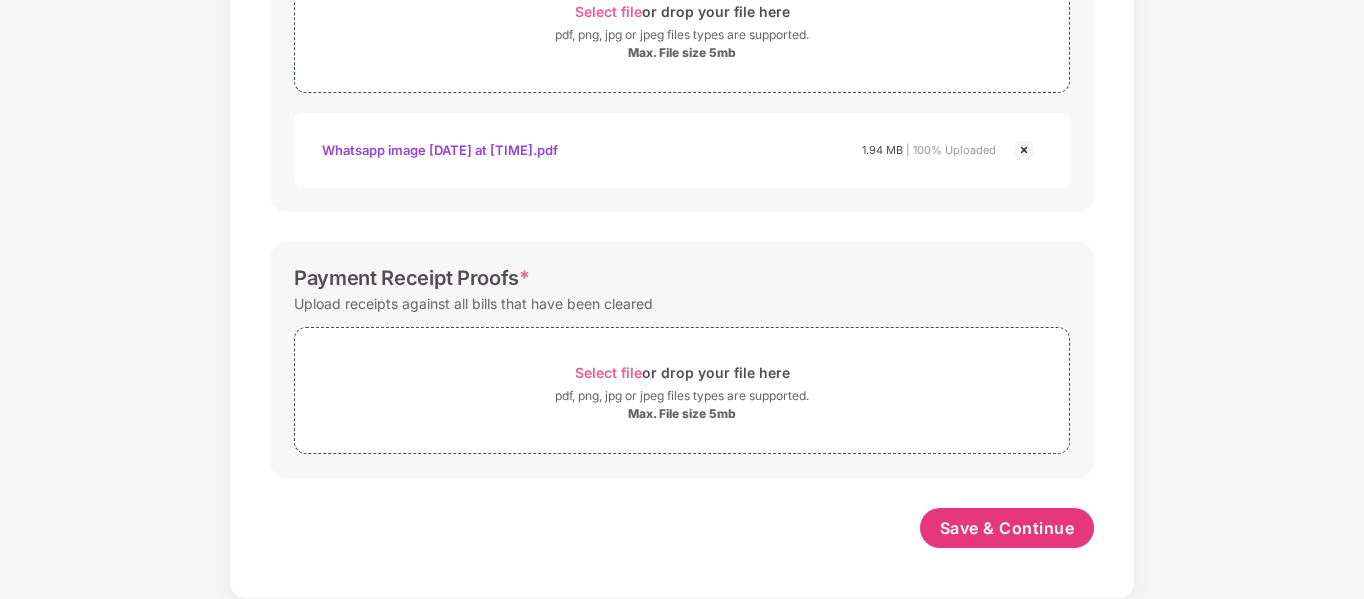 click on "Upload receipts against all bills that have been cleared" at bounding box center [473, 303] 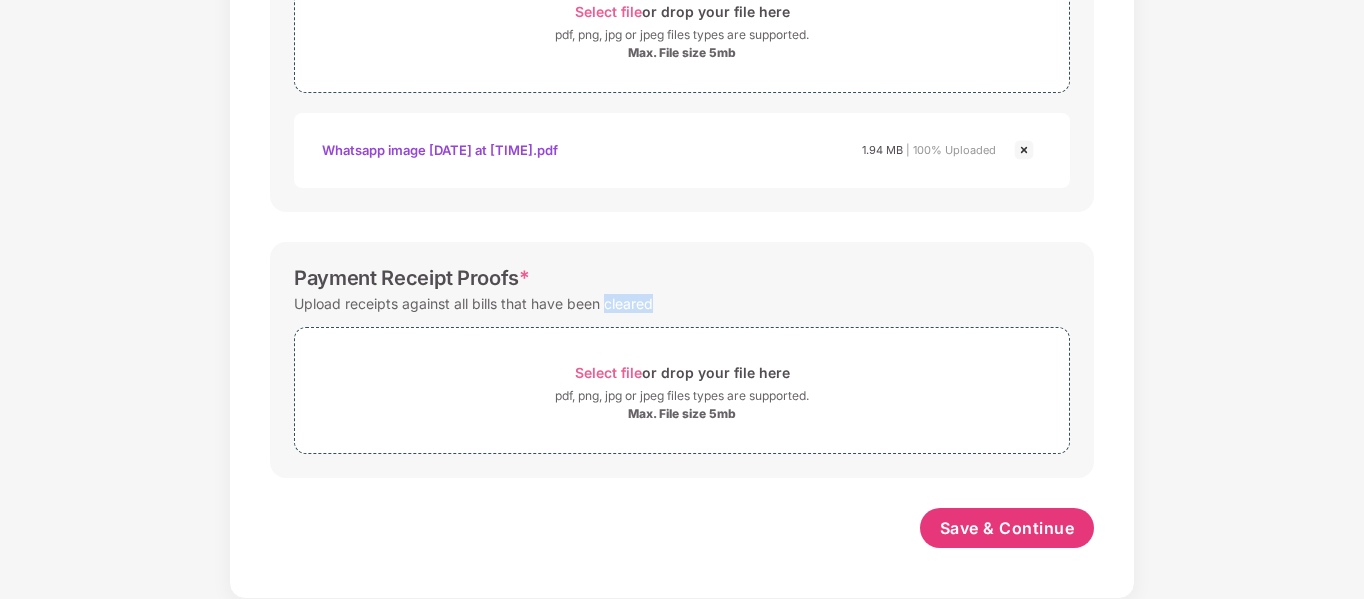 click on "Upload receipts against all bills that have been cleared" at bounding box center [473, 303] 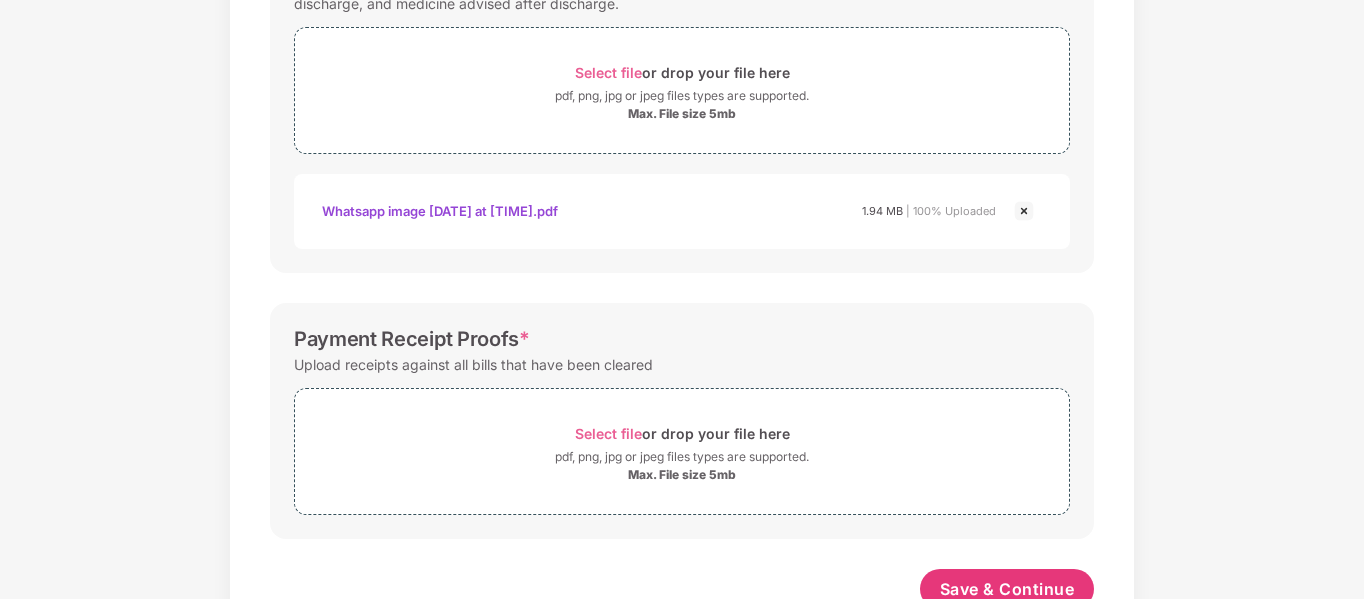 scroll, scrollTop: 1471, scrollLeft: 0, axis: vertical 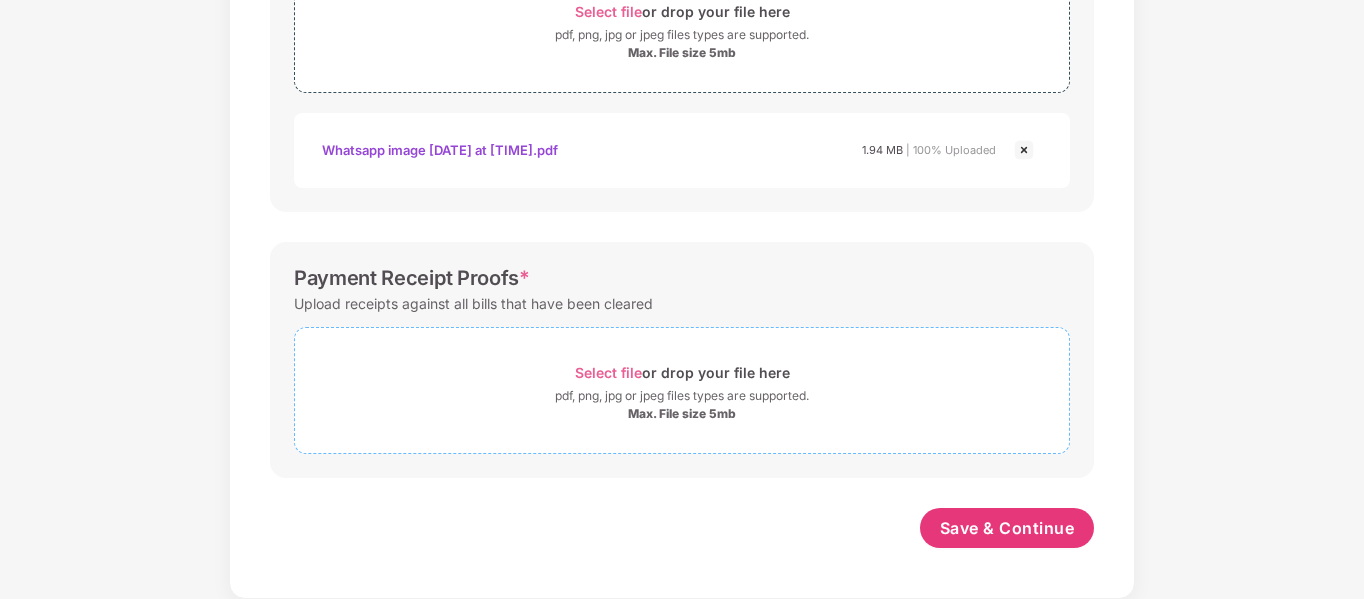 click on "Select file  or drop your file here" at bounding box center [682, 372] 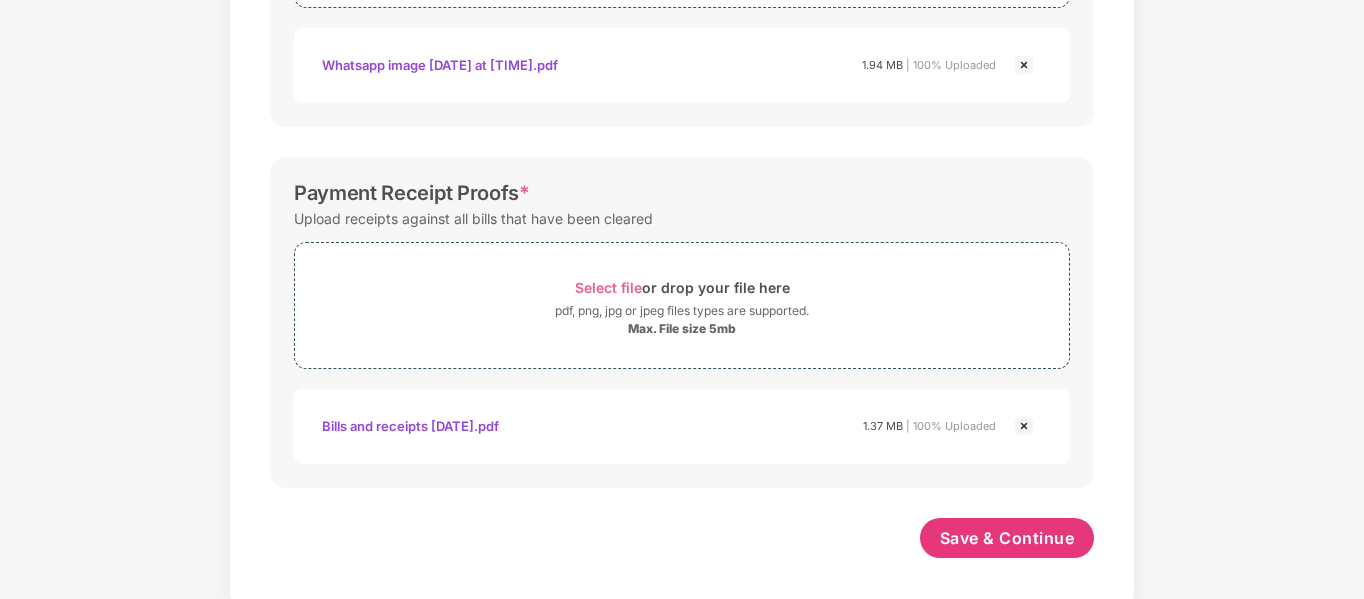 scroll, scrollTop: 1566, scrollLeft: 0, axis: vertical 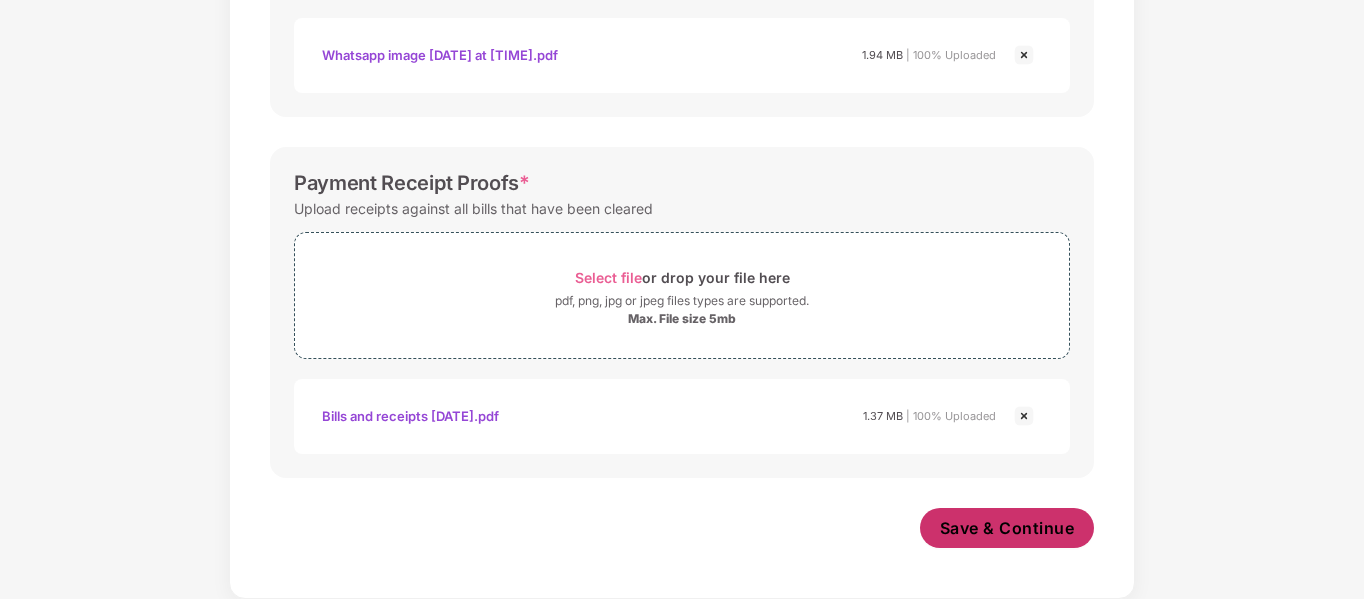click on "Save & Continue" at bounding box center (1007, 528) 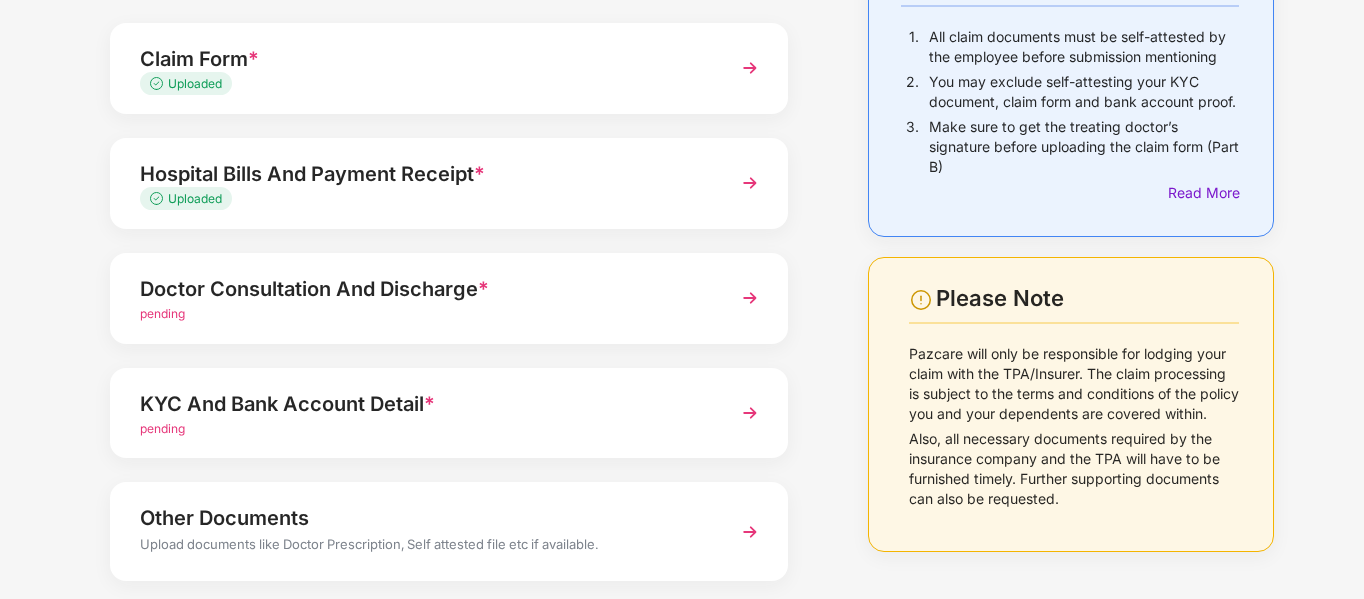 scroll, scrollTop: 200, scrollLeft: 0, axis: vertical 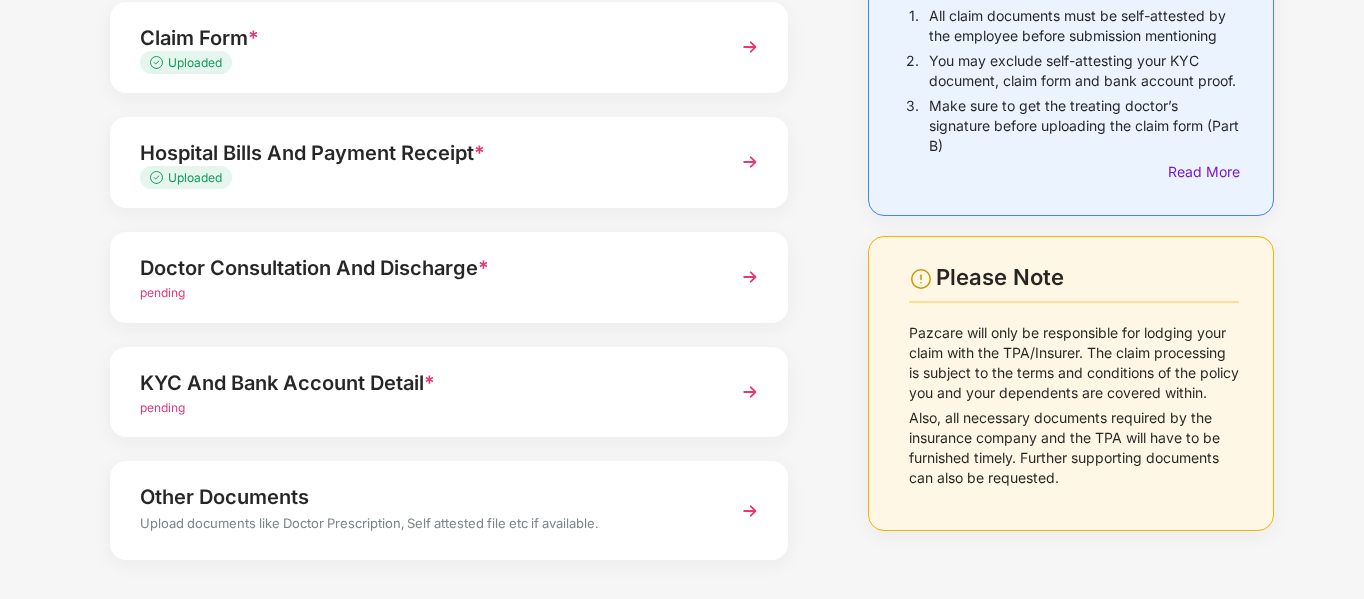 click at bounding box center (750, 277) 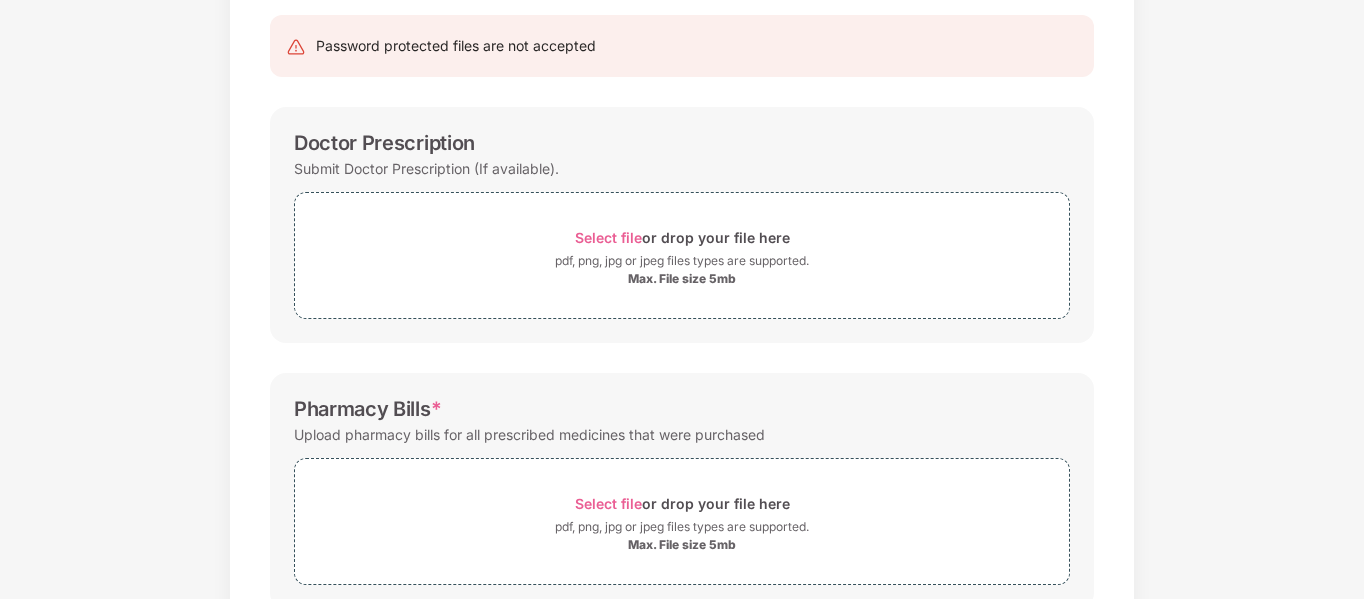scroll, scrollTop: 0, scrollLeft: 0, axis: both 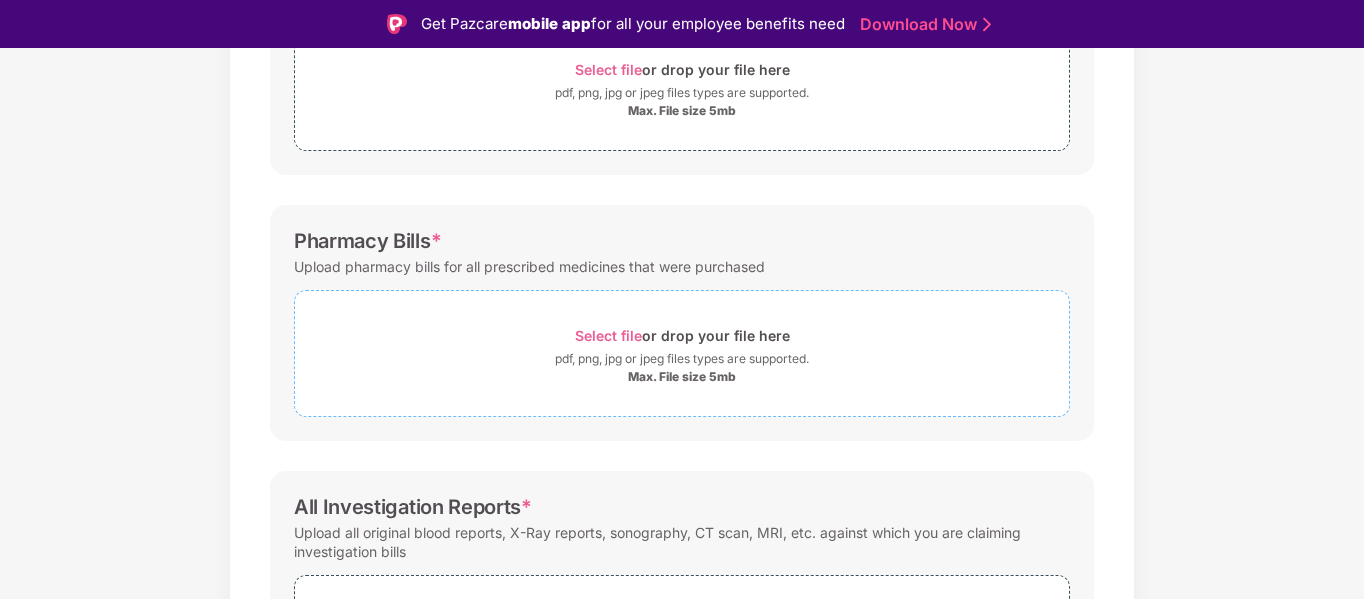 click on "pdf, png, jpg or jpeg files types are supported." at bounding box center [682, 359] 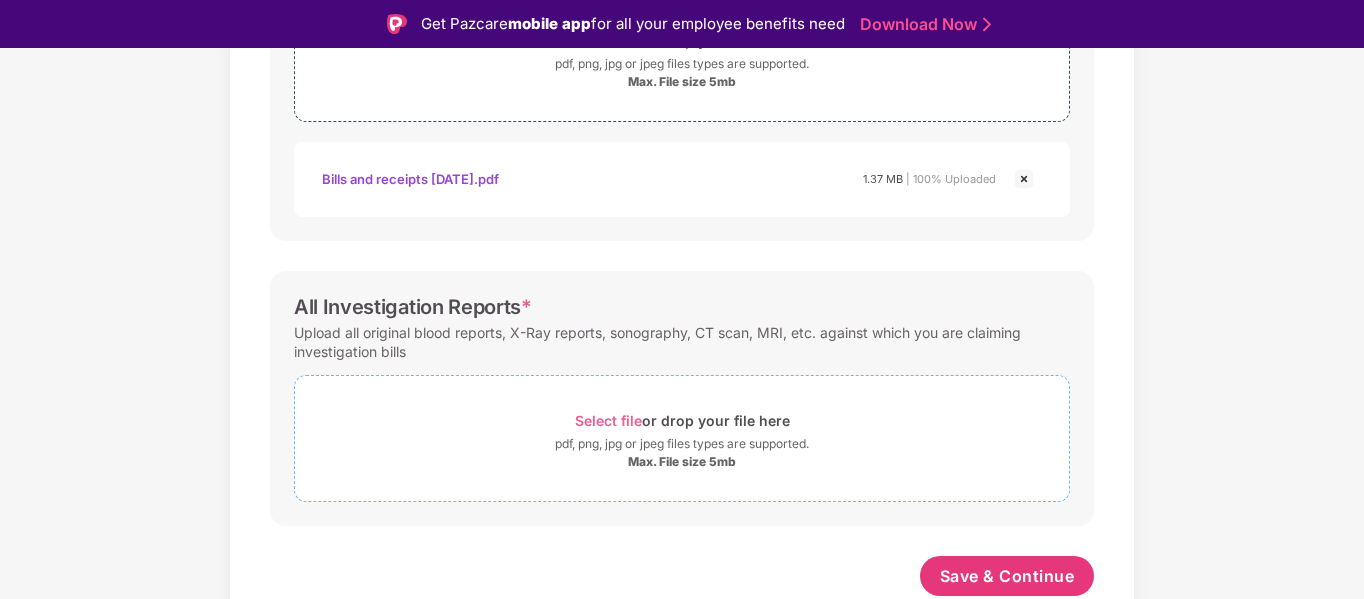 scroll, scrollTop: 711, scrollLeft: 0, axis: vertical 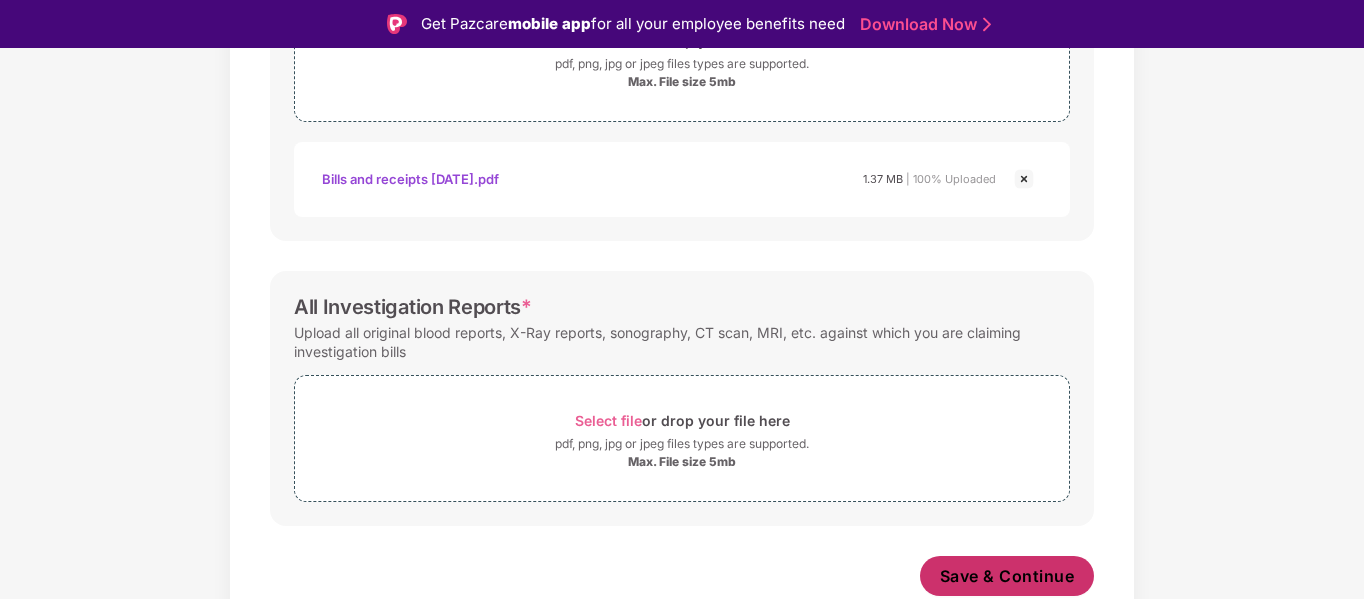 click on "Save & Continue" at bounding box center [1007, 576] 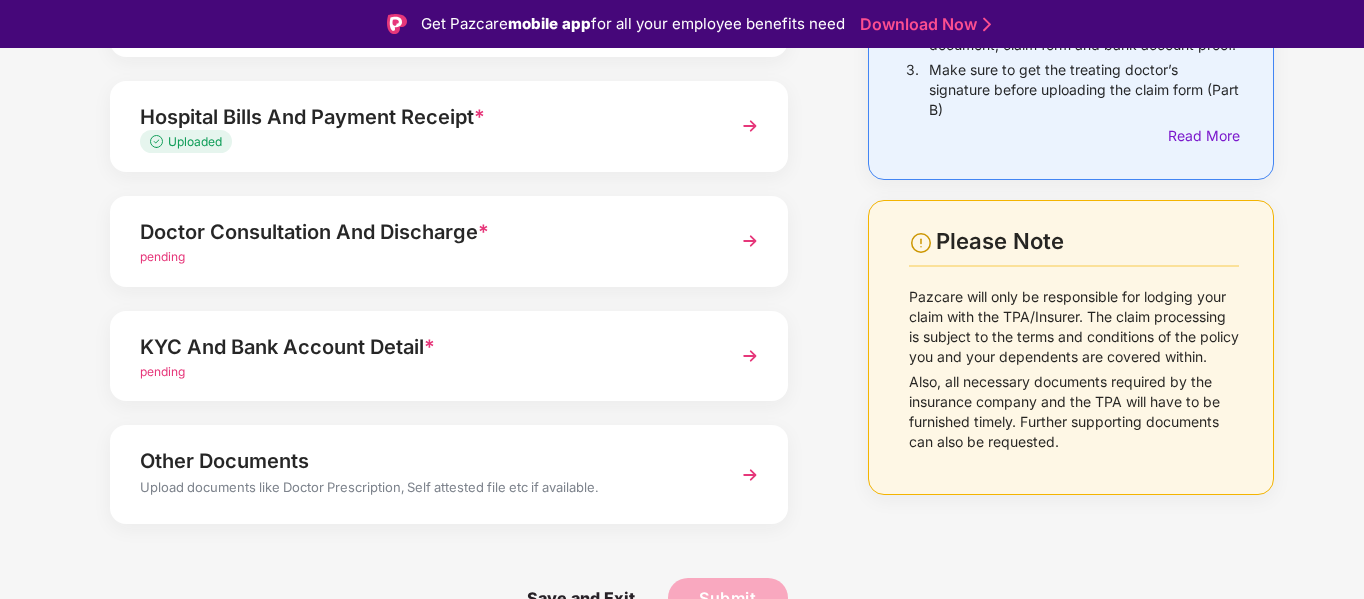 scroll, scrollTop: 285, scrollLeft: 0, axis: vertical 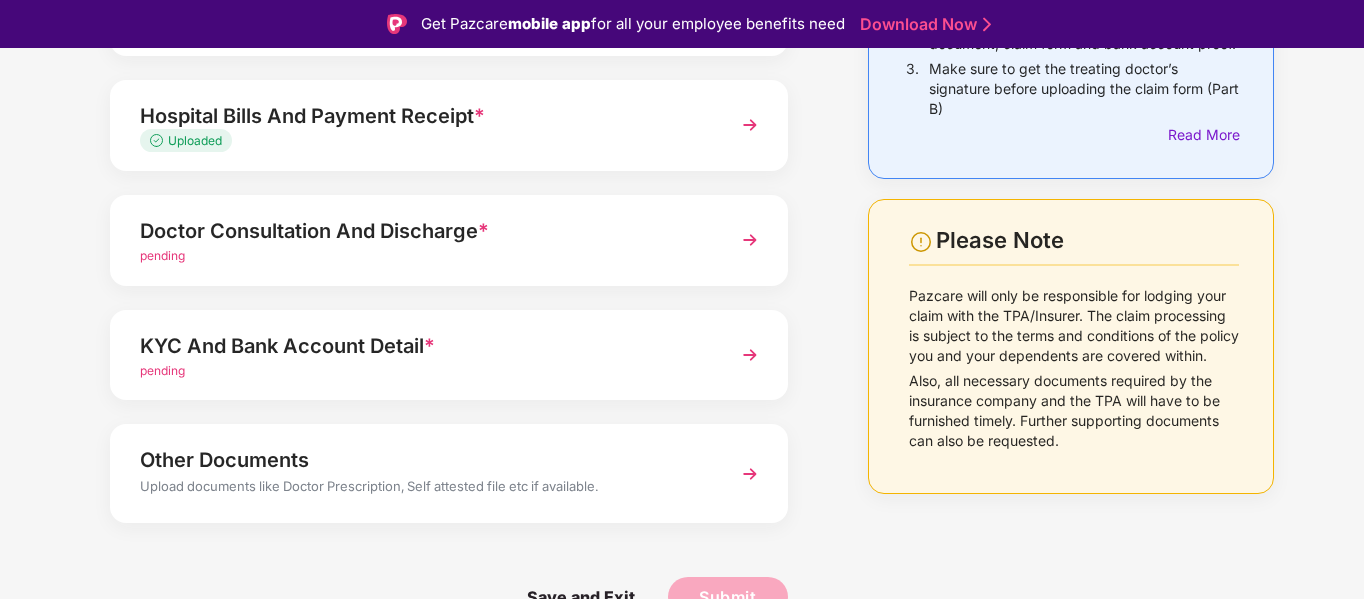 click on "pending" at bounding box center [423, 256] 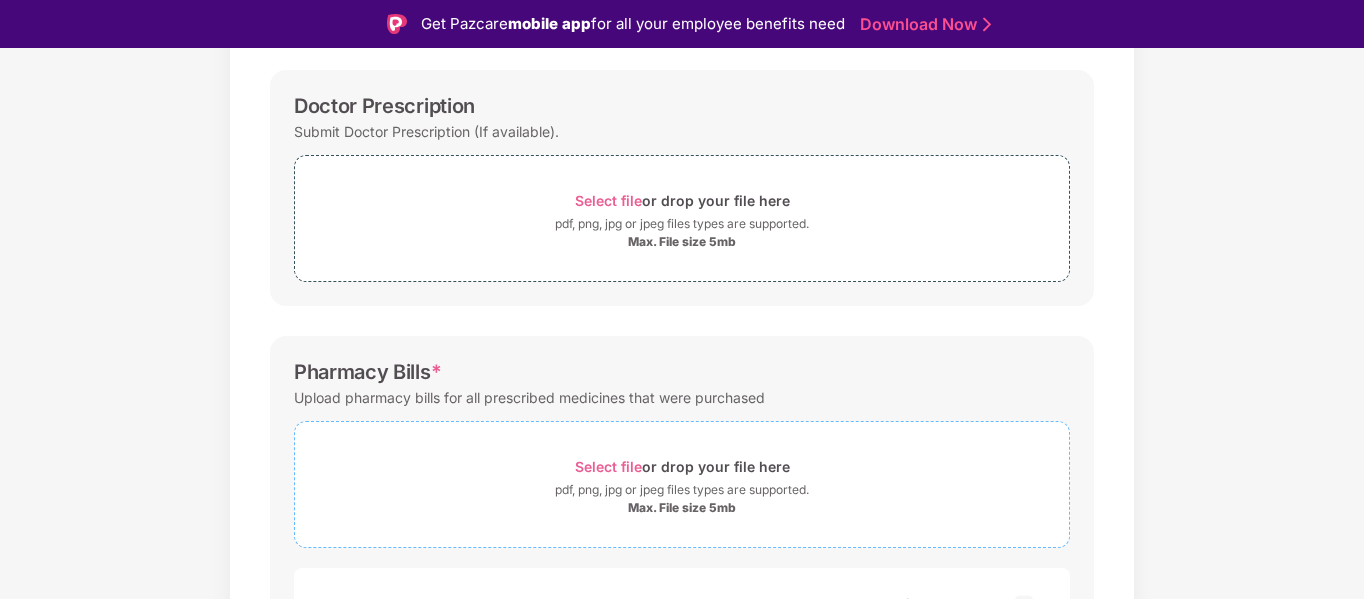scroll, scrollTop: 710, scrollLeft: 0, axis: vertical 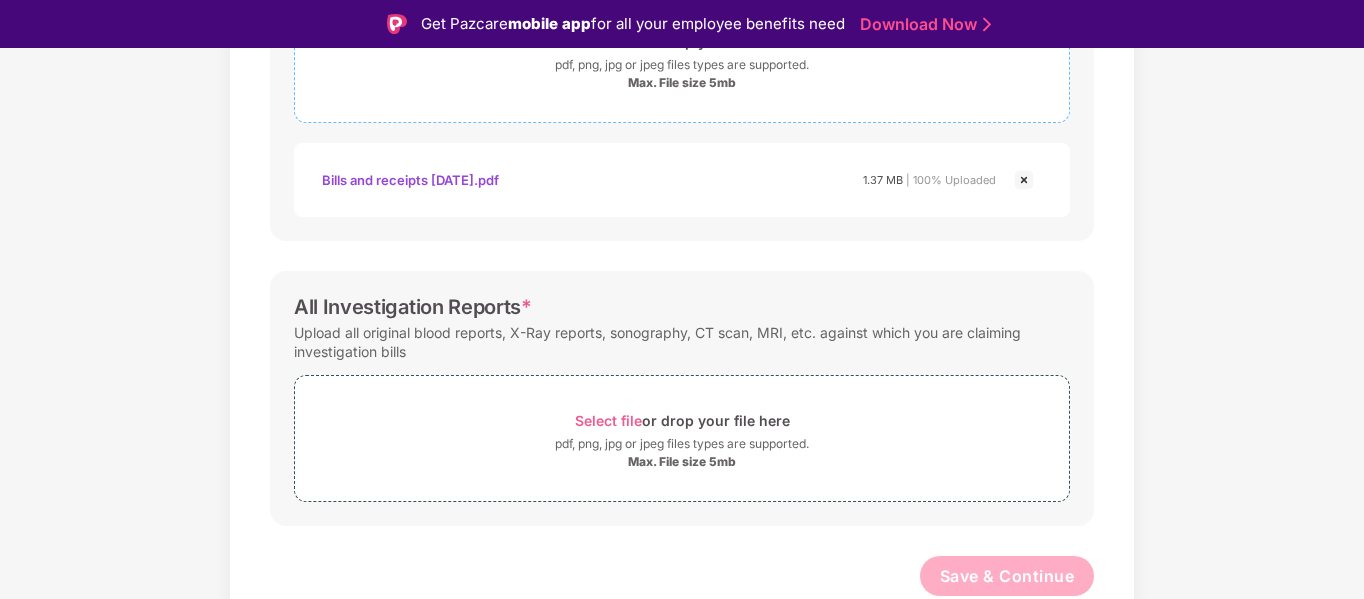 click on "pdf, png, jpg or jpeg files types are supported." at bounding box center [682, 444] 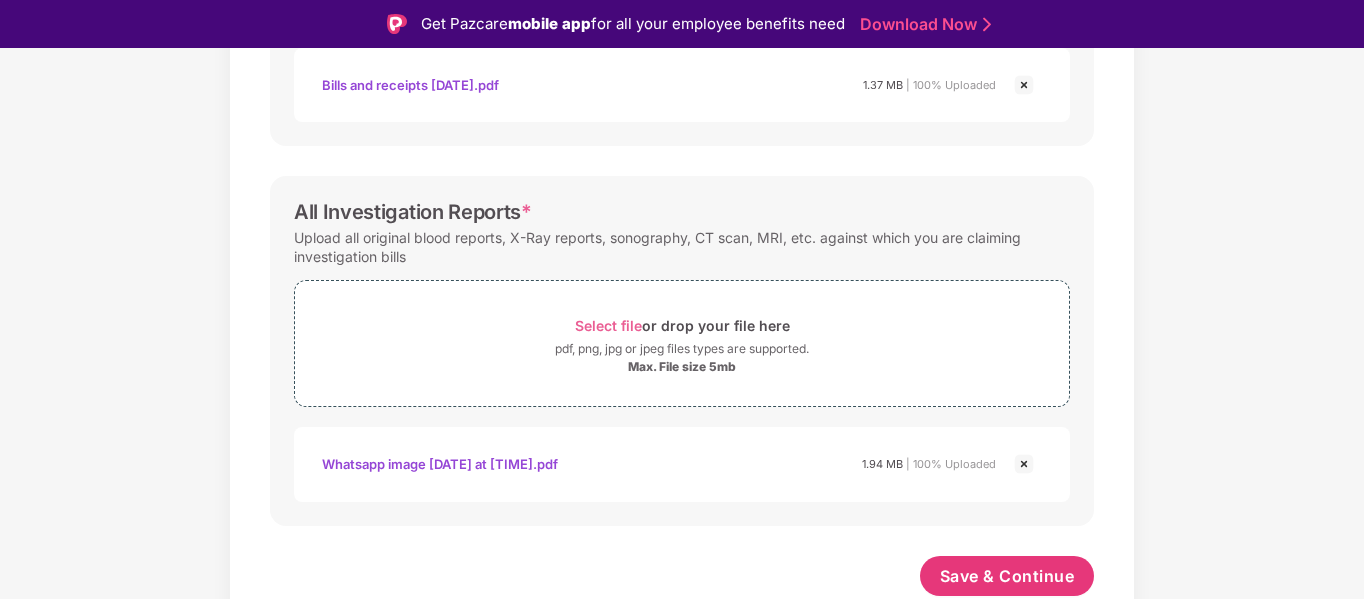 scroll, scrollTop: 805, scrollLeft: 0, axis: vertical 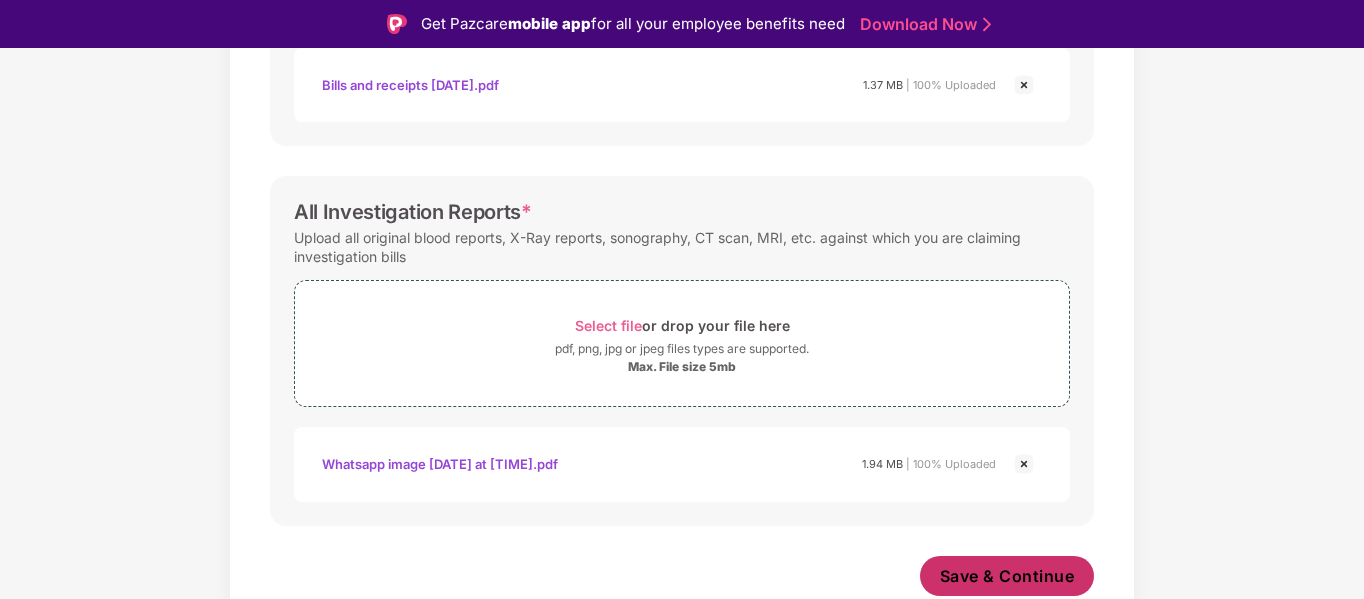 click on "Save & Continue" at bounding box center (1007, 576) 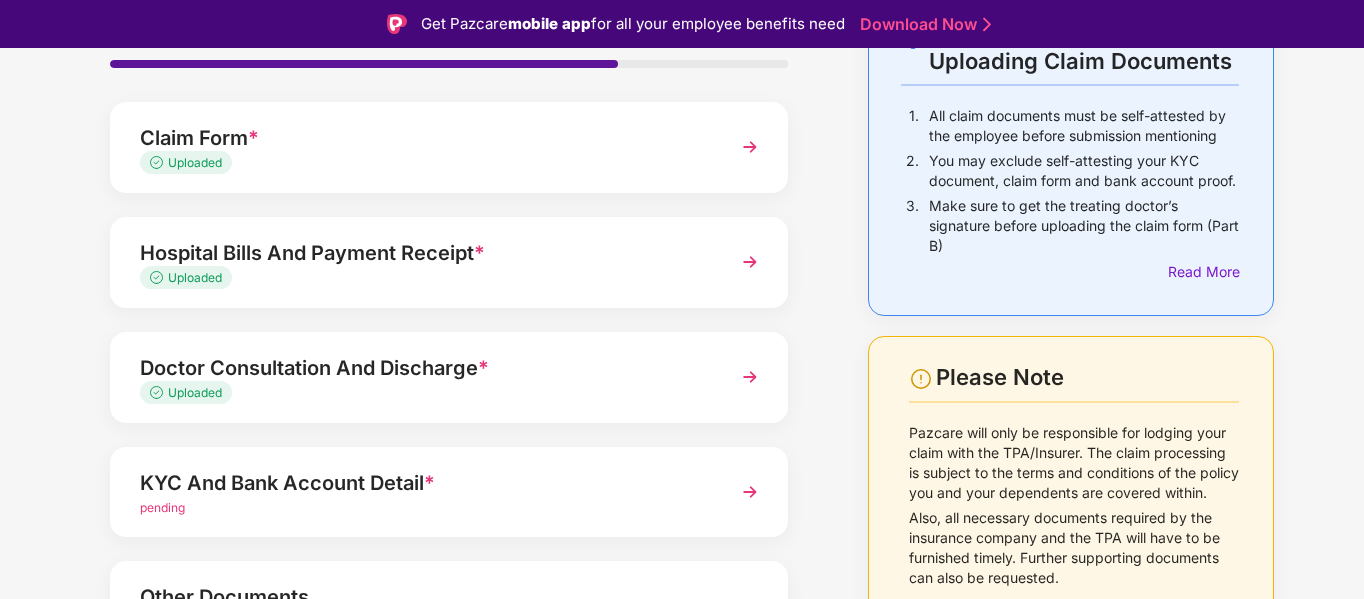 scroll, scrollTop: 285, scrollLeft: 0, axis: vertical 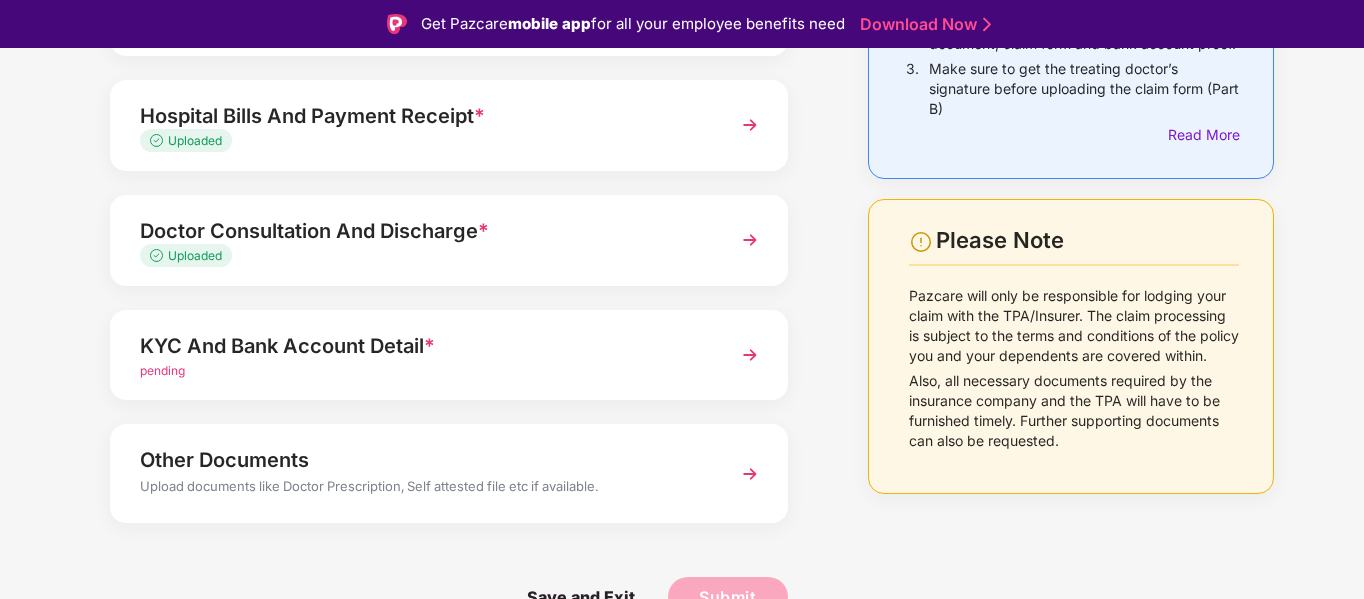 click on "pending" at bounding box center (423, 371) 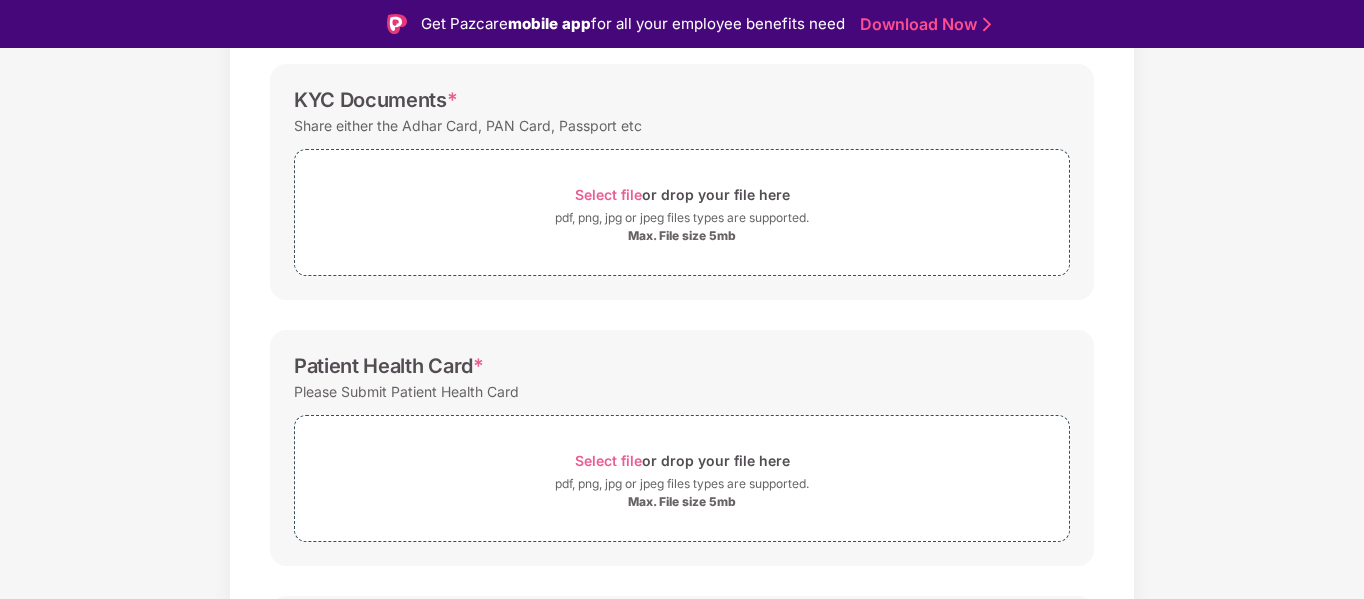 scroll, scrollTop: 300, scrollLeft: 0, axis: vertical 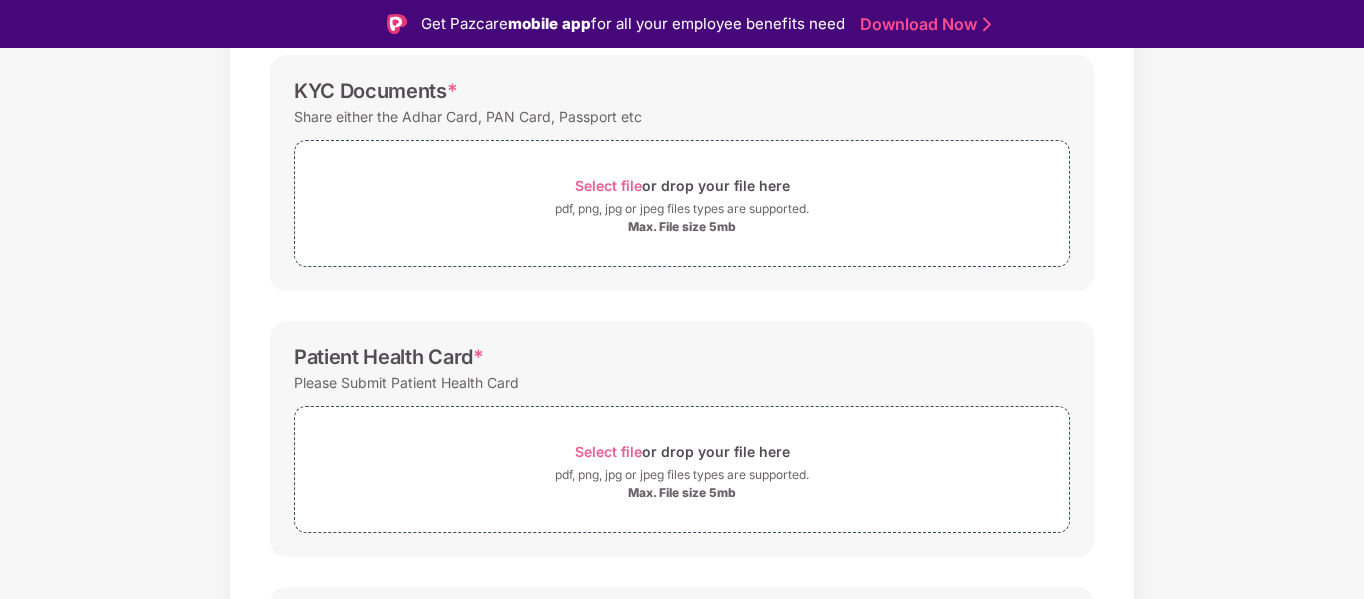 click on "Share either the Adhar Card, PAN Card, Passport etc" at bounding box center (468, 116) 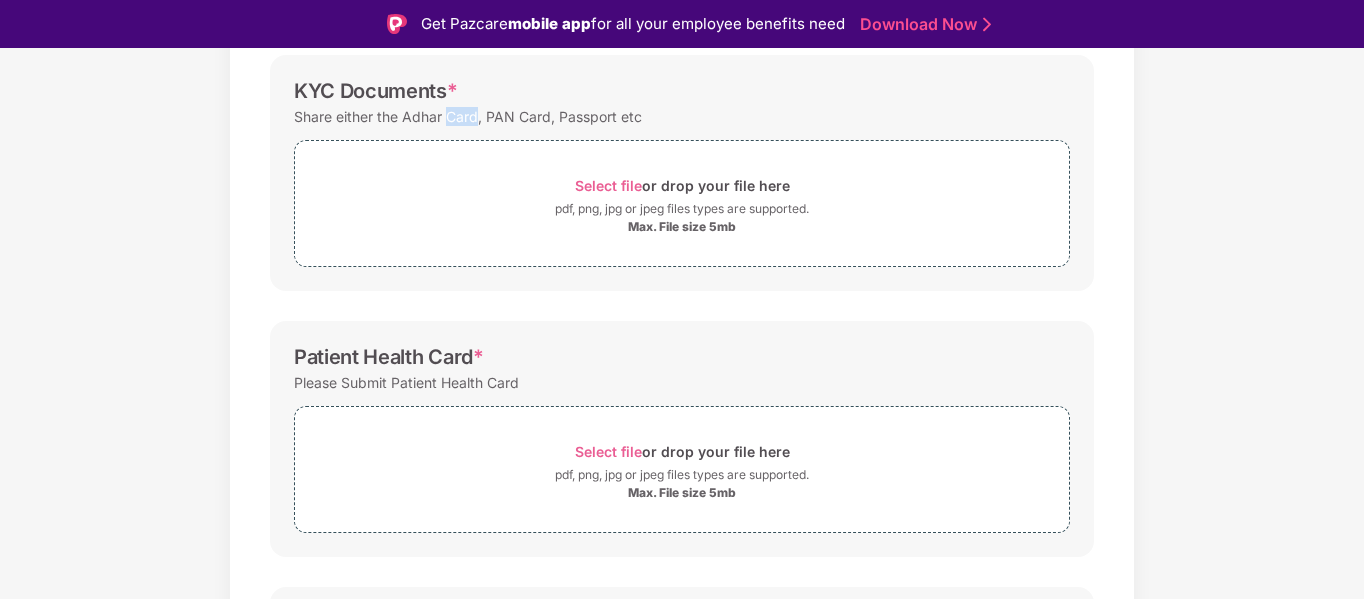 click on "Share either the Adhar Card, PAN Card, Passport etc" at bounding box center [468, 116] 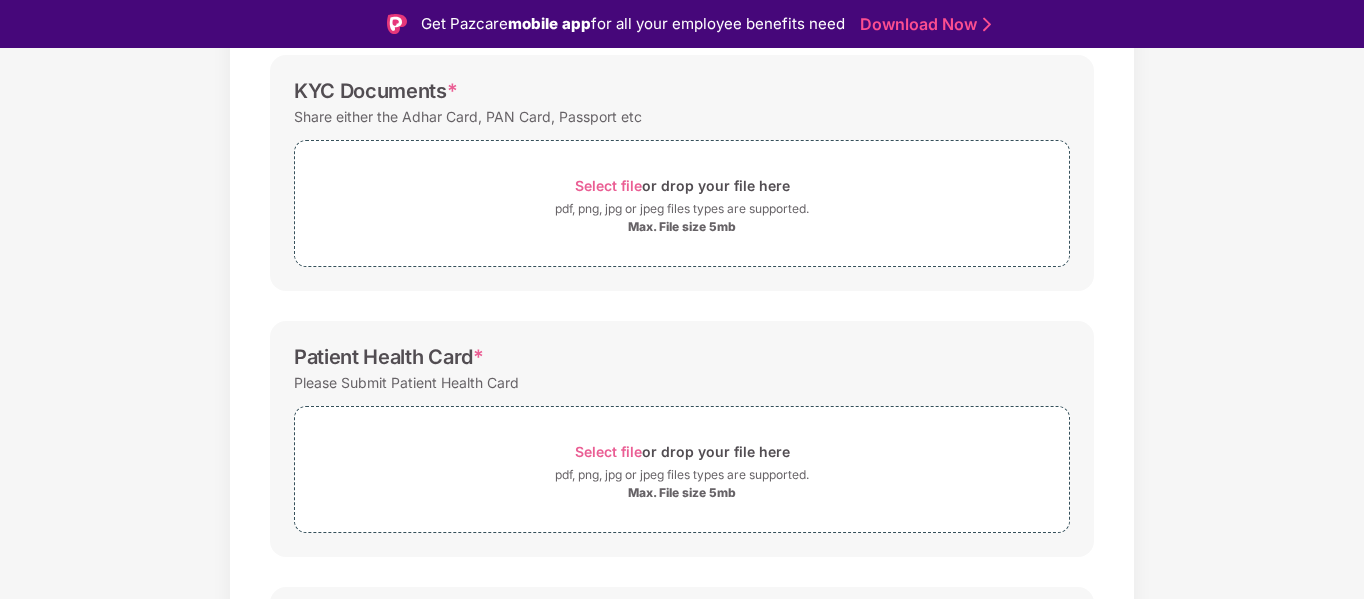 click on "Share either the Adhar Card, PAN Card, Passport etc" at bounding box center [468, 116] 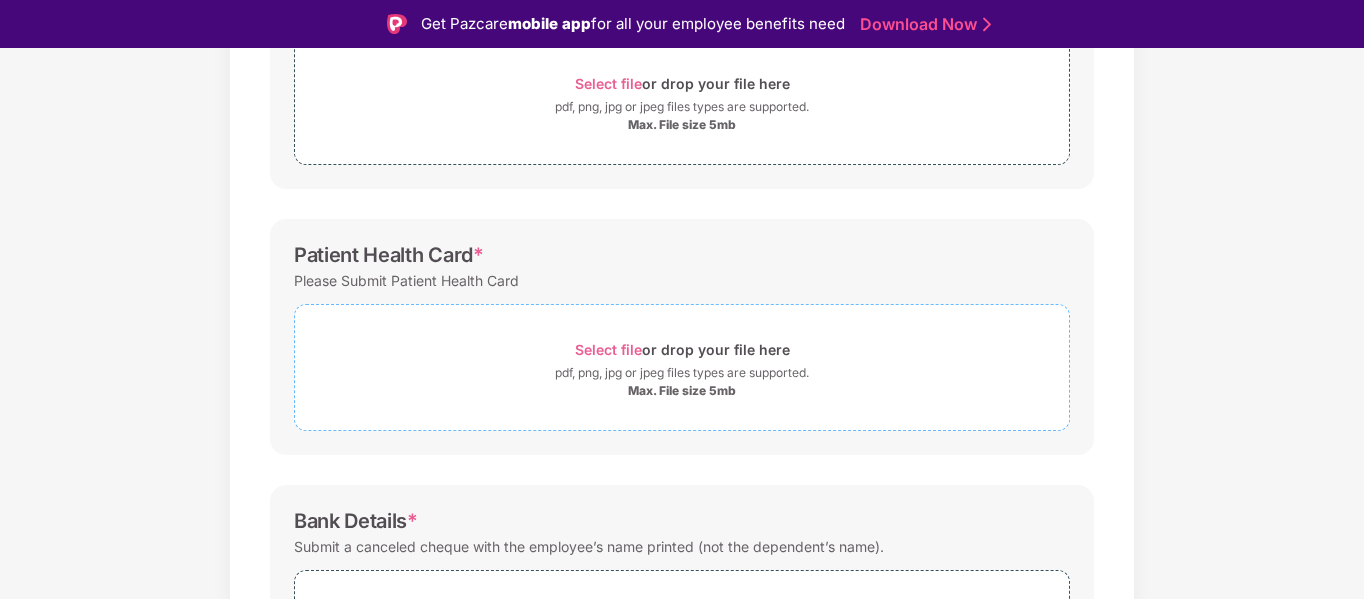 scroll, scrollTop: 597, scrollLeft: 0, axis: vertical 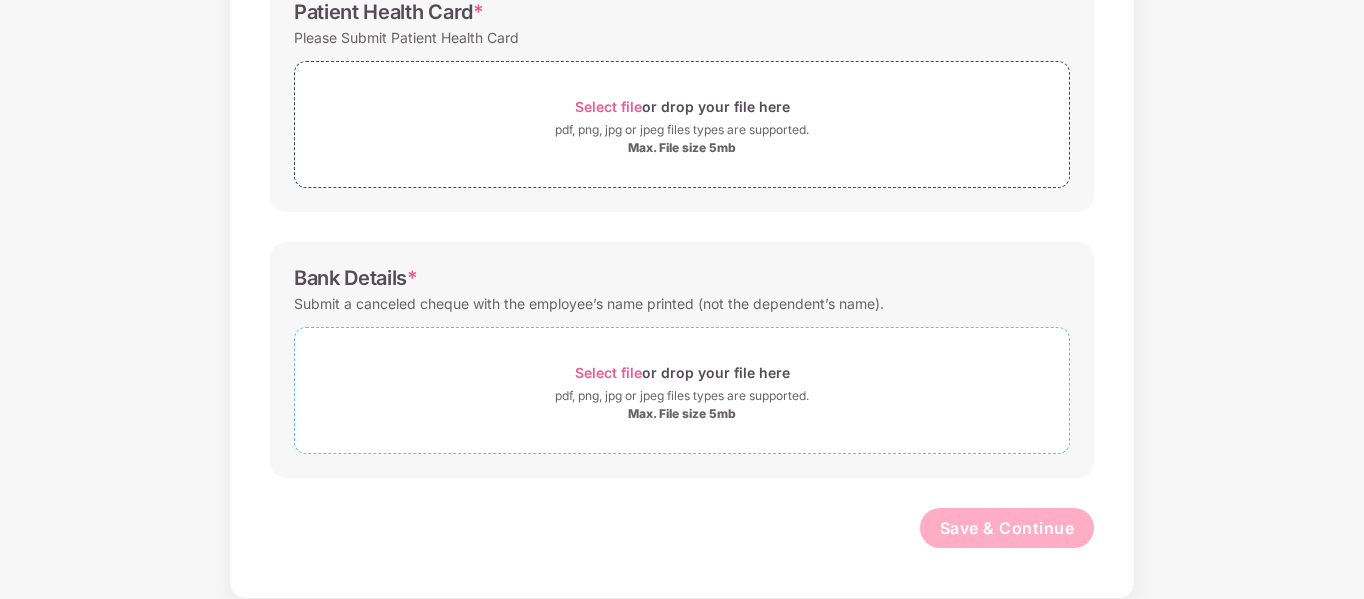 click on "pdf, png, jpg or jpeg files types are supported." at bounding box center [682, 396] 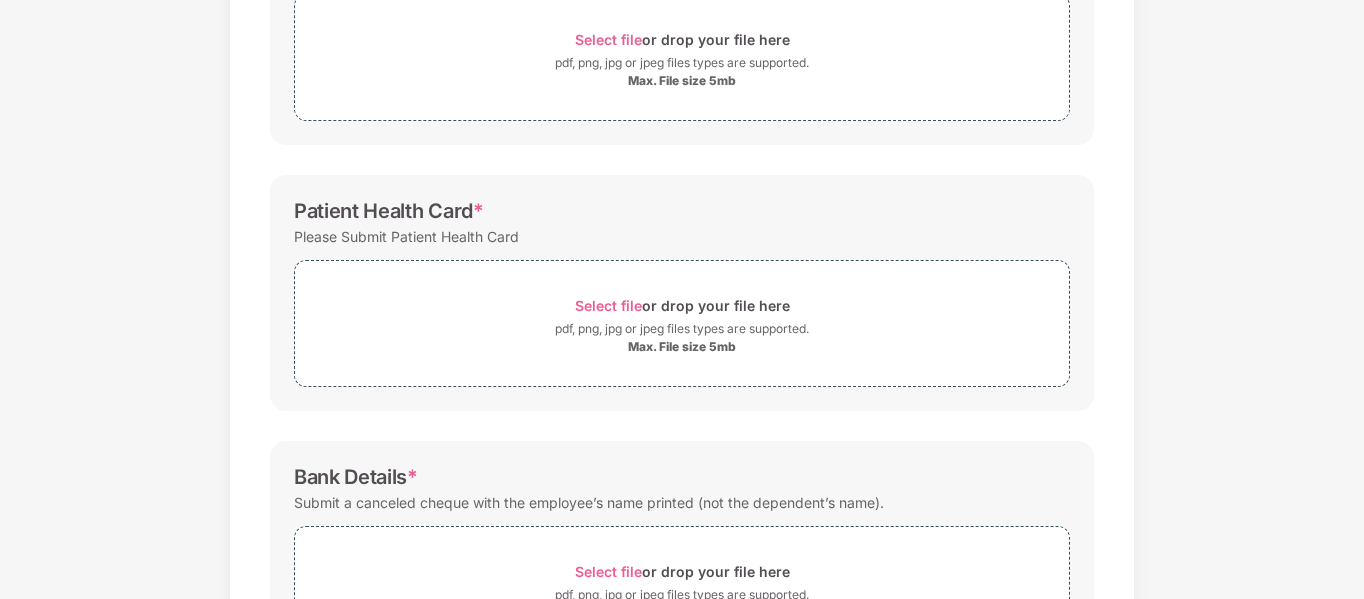 scroll, scrollTop: 397, scrollLeft: 0, axis: vertical 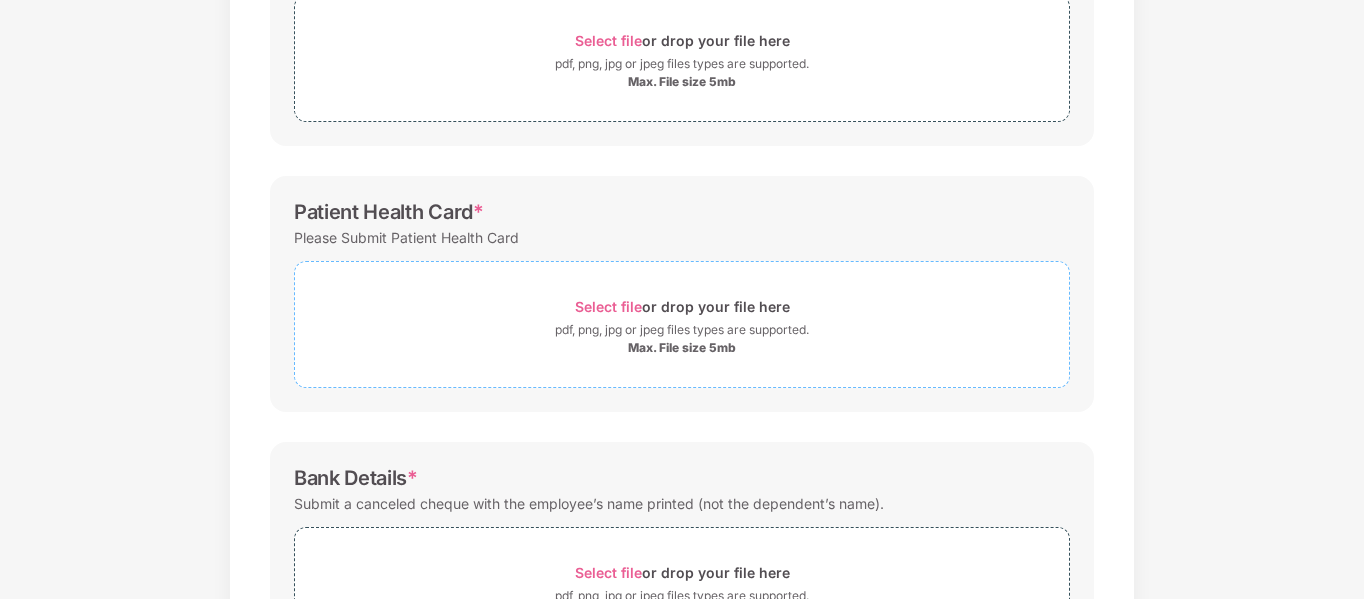 click on "Select file  or drop your file here" at bounding box center (682, 306) 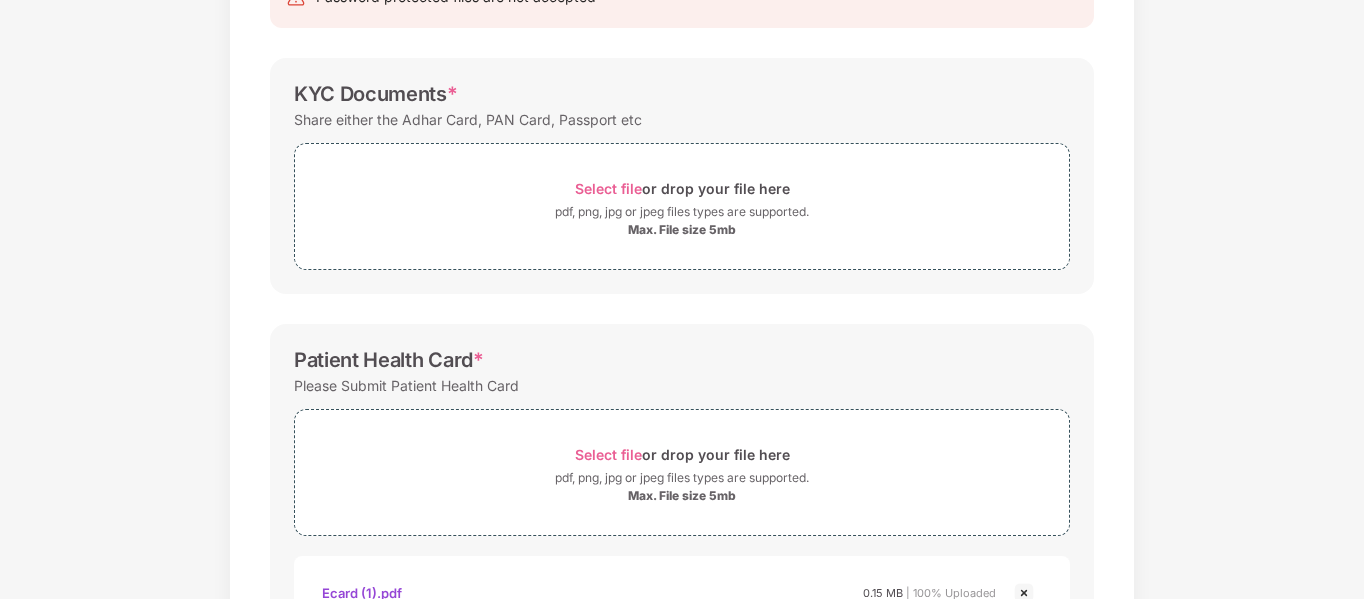 scroll, scrollTop: 97, scrollLeft: 0, axis: vertical 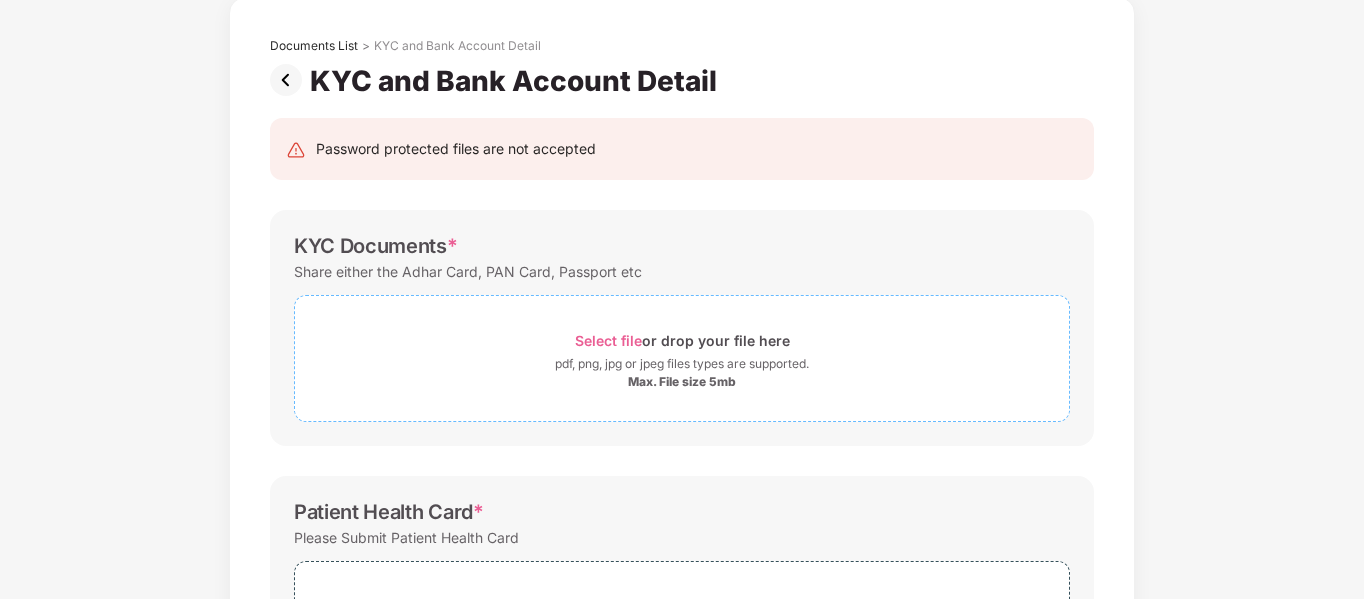click on "Select file  or drop your file here" at bounding box center [682, 340] 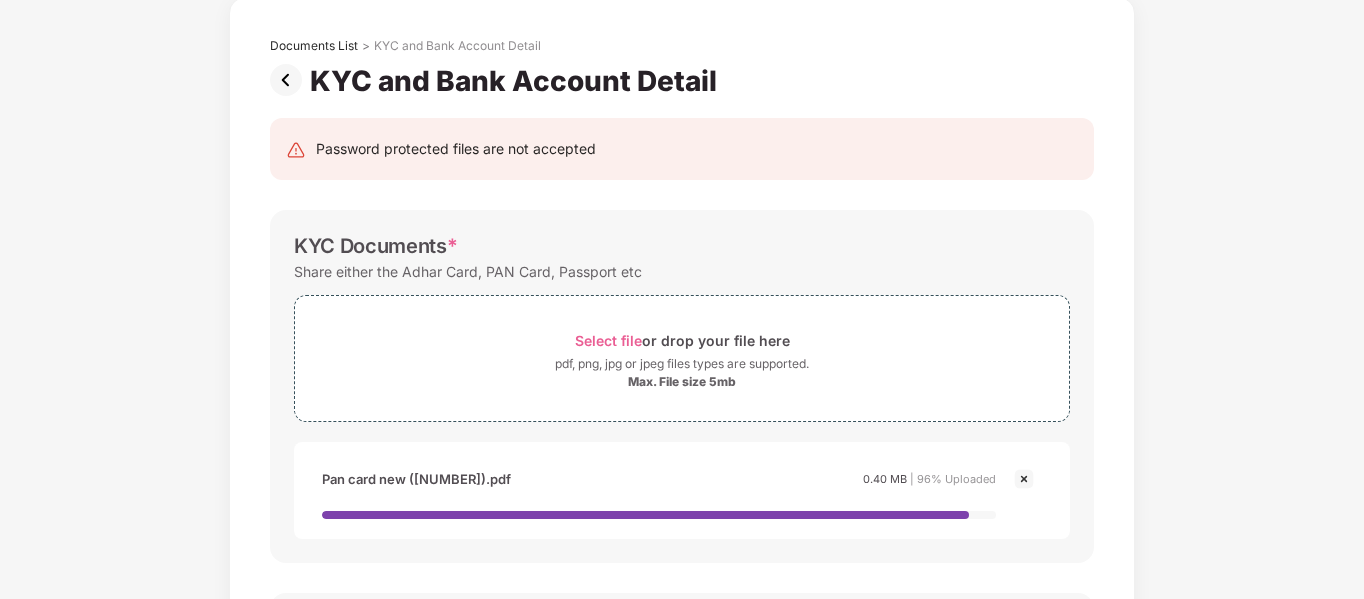 click on "Documents List > KYC and Bank Account Detail   KYC and Bank Account Detail Password protected files are not accepted KYC Documents * Share either the Adhar Card, PAN Card, Passport etc   Select file  or drop your file here pdf, png, jpg or jpeg files types are supported. Max. File size 5mb PAN Card New ([NUMBER]).pdf   Pan card new ([NUMBER]).pdf 0.40 MB    | 96% Uploaded Patient Health Card * Please Submit Patient Health Card    Select file  or drop your file here pdf, png, jpg or jpeg files types are supported. Max. File size 5mb ecard ([NUMBER]).pdf   Ecard ([NUMBER]).pdf 0.15 MB    | 100% Uploaded Bank Details * Submit a canceled cheque with the employee’s name printed (not the dependent’s name).   Select file  or drop your file here pdf, png, jpg or jpeg files types are supported. Max. File size 5mb Cancelled cheque ([NUMBER]).jpeg   Cancelled cheque ([NUMBER]).jpeg 0.32 MB    | 100% Uploaded  Save & Continue" at bounding box center [682, 701] 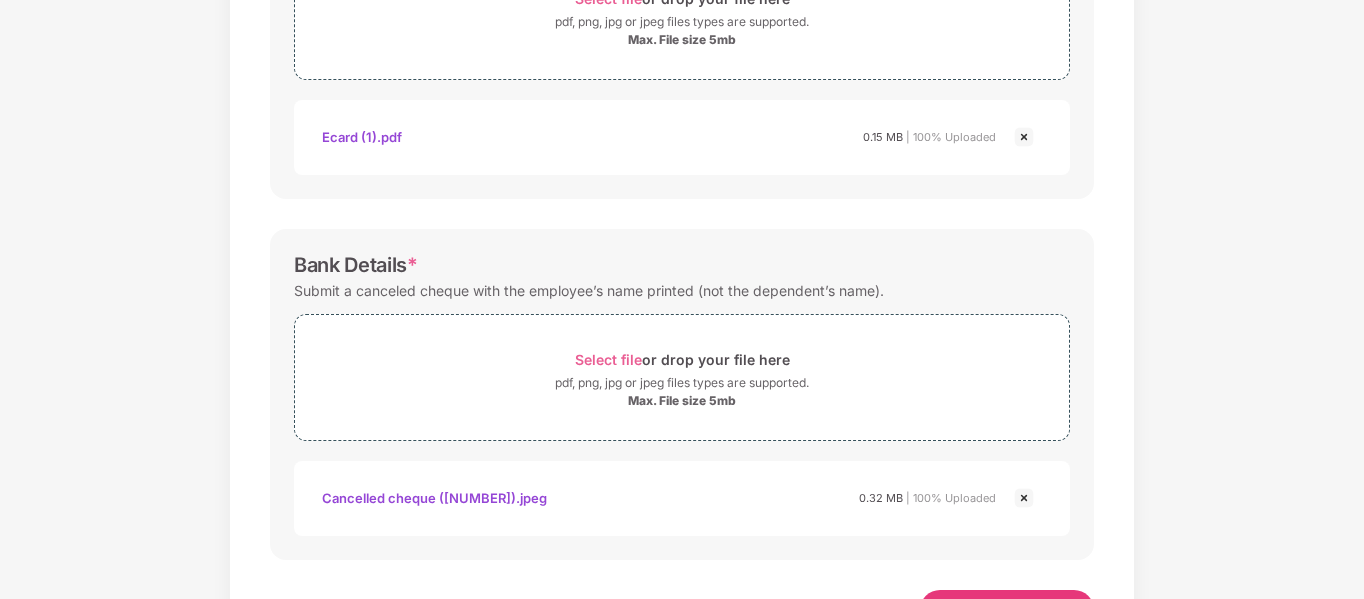 scroll, scrollTop: 882, scrollLeft: 0, axis: vertical 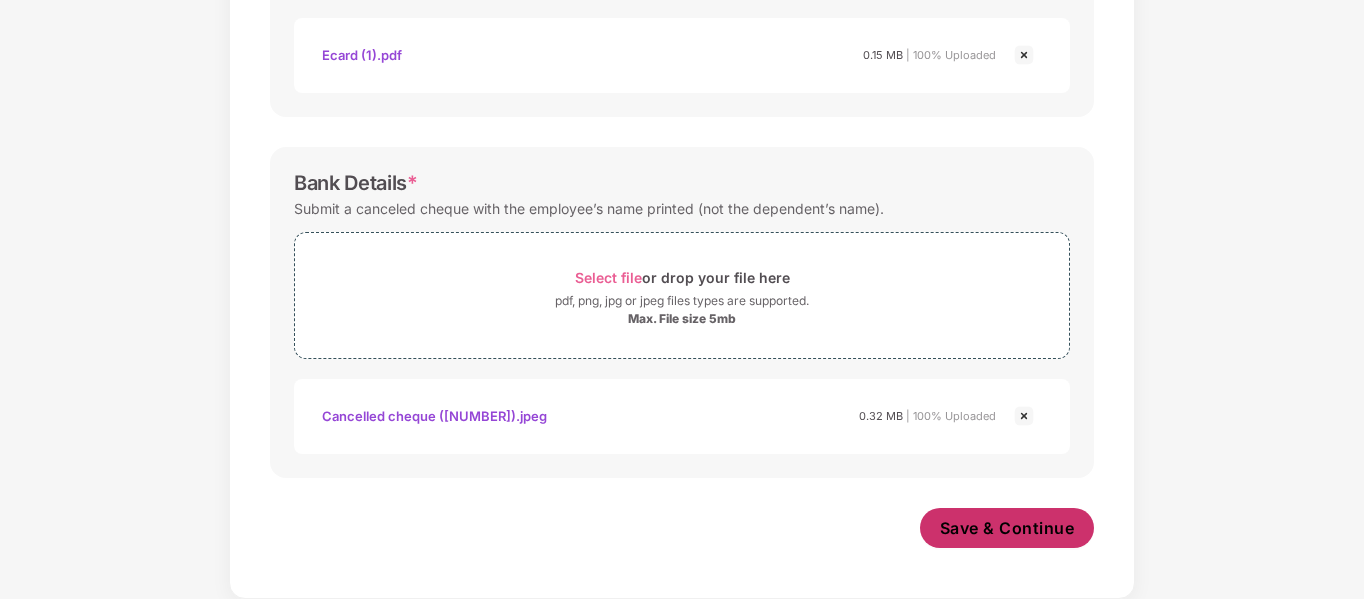 click on "Save & Continue" at bounding box center (1007, 528) 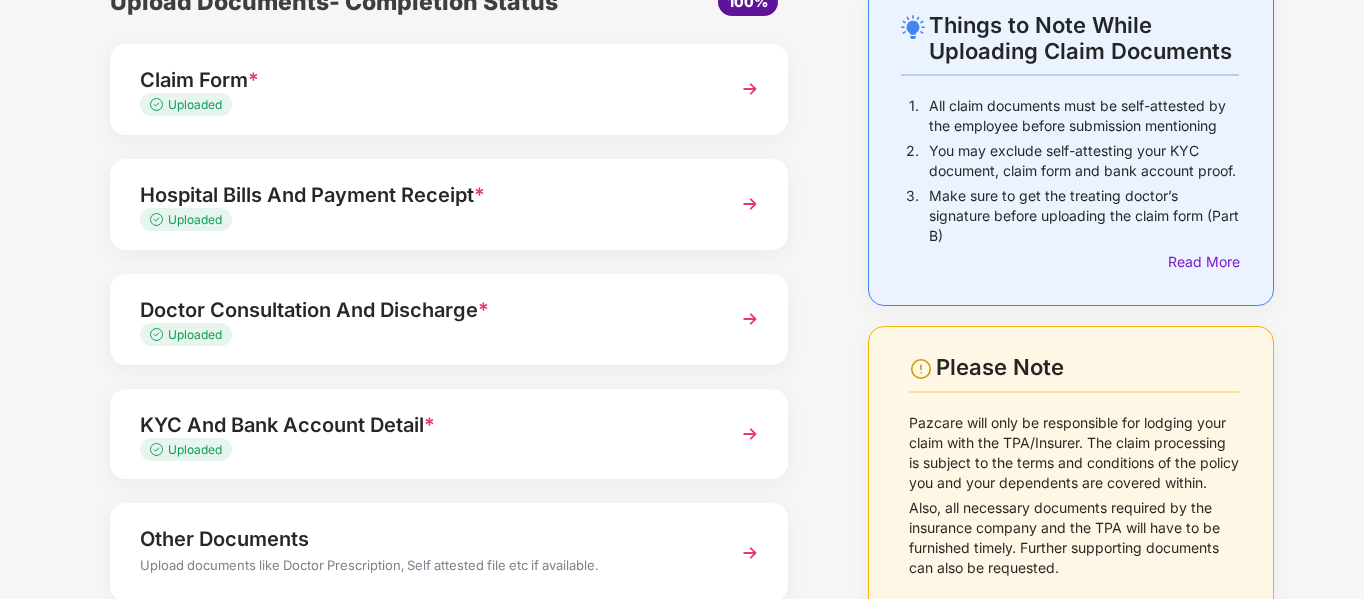 scroll, scrollTop: 237, scrollLeft: 0, axis: vertical 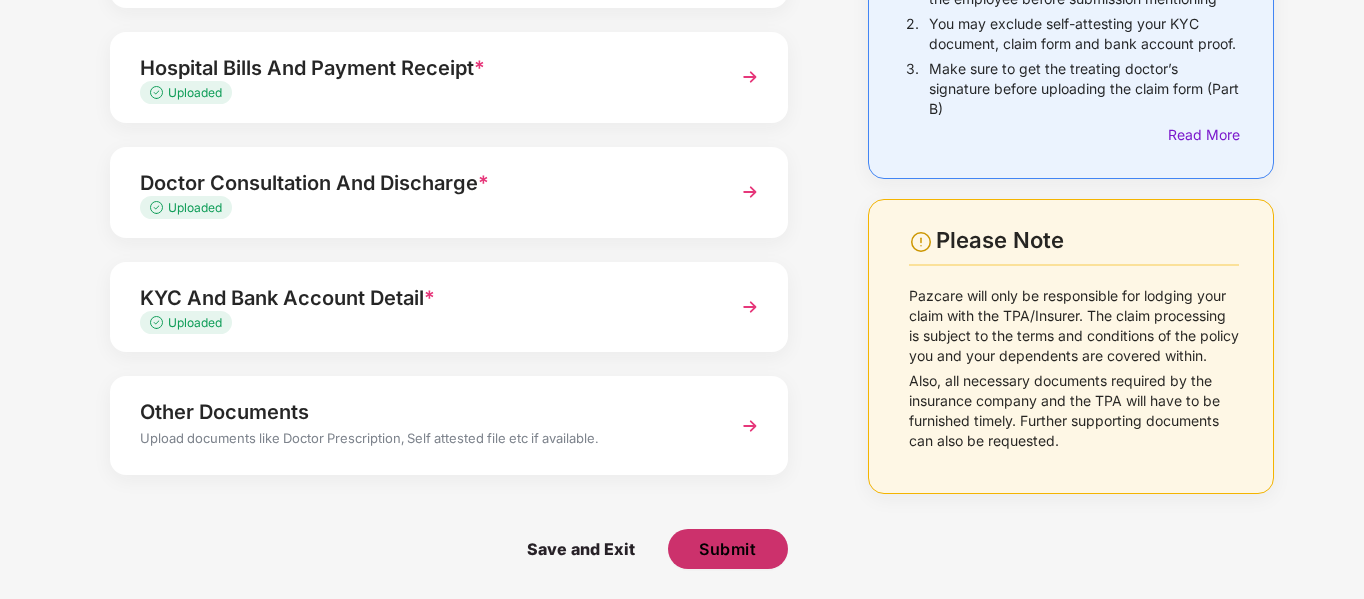 click on "Submit" at bounding box center (728, 549) 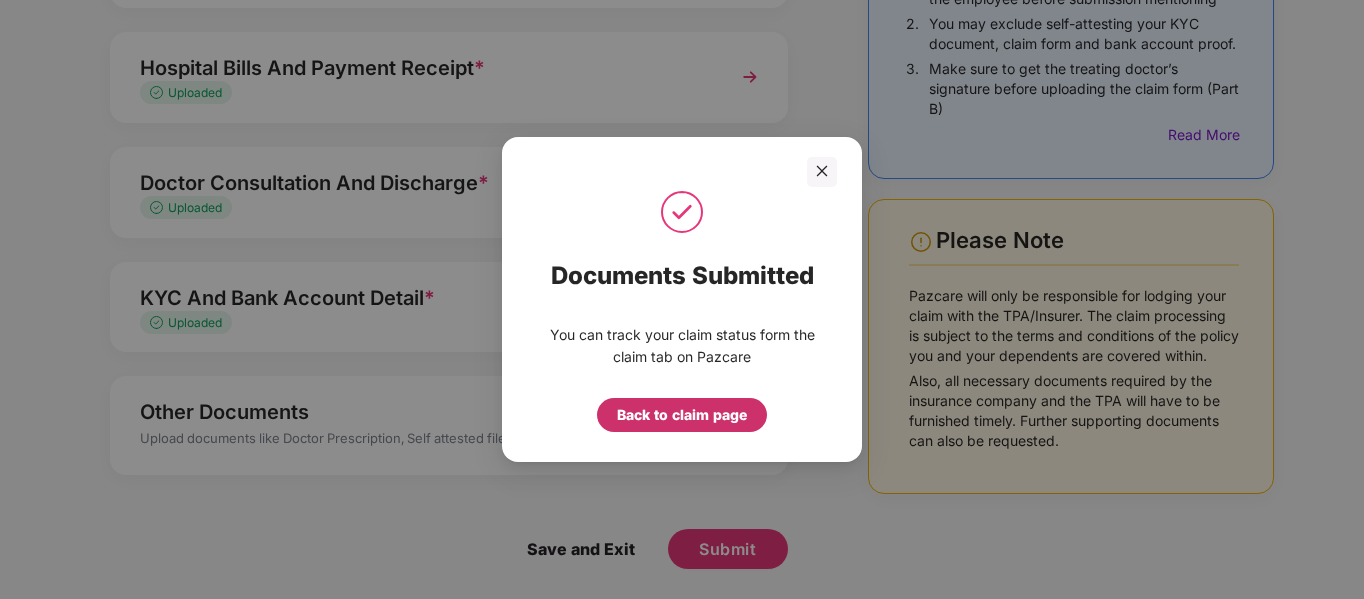 click on "Back to claim page" at bounding box center (682, 415) 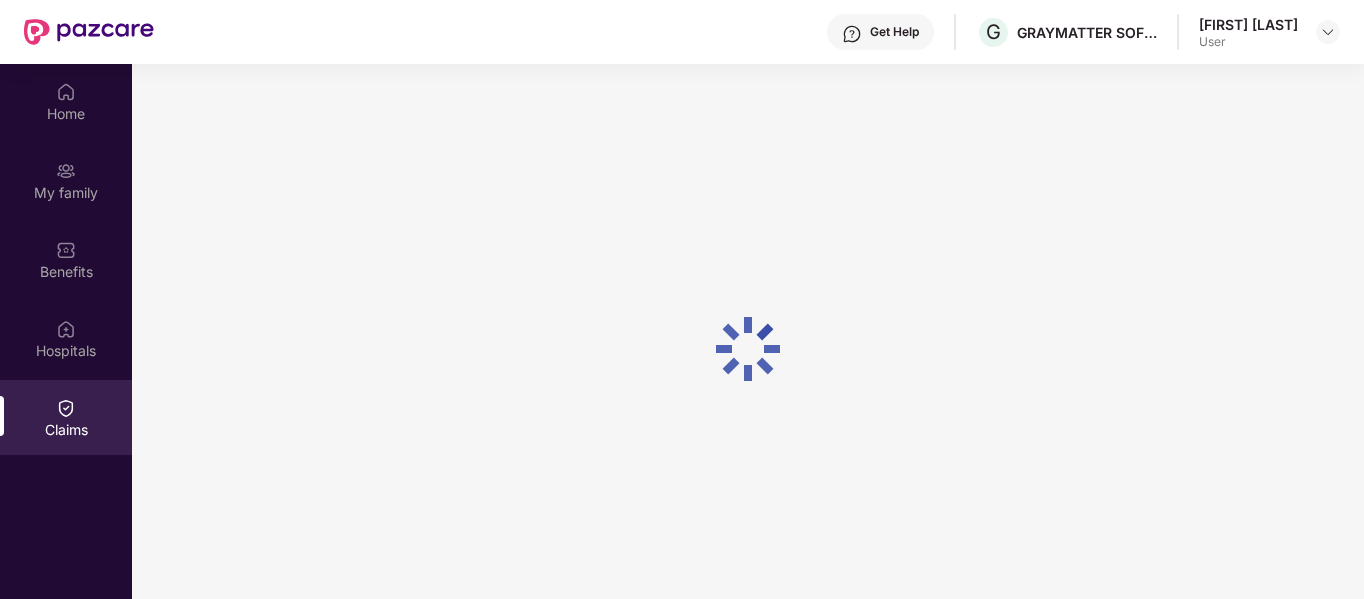 scroll, scrollTop: 112, scrollLeft: 0, axis: vertical 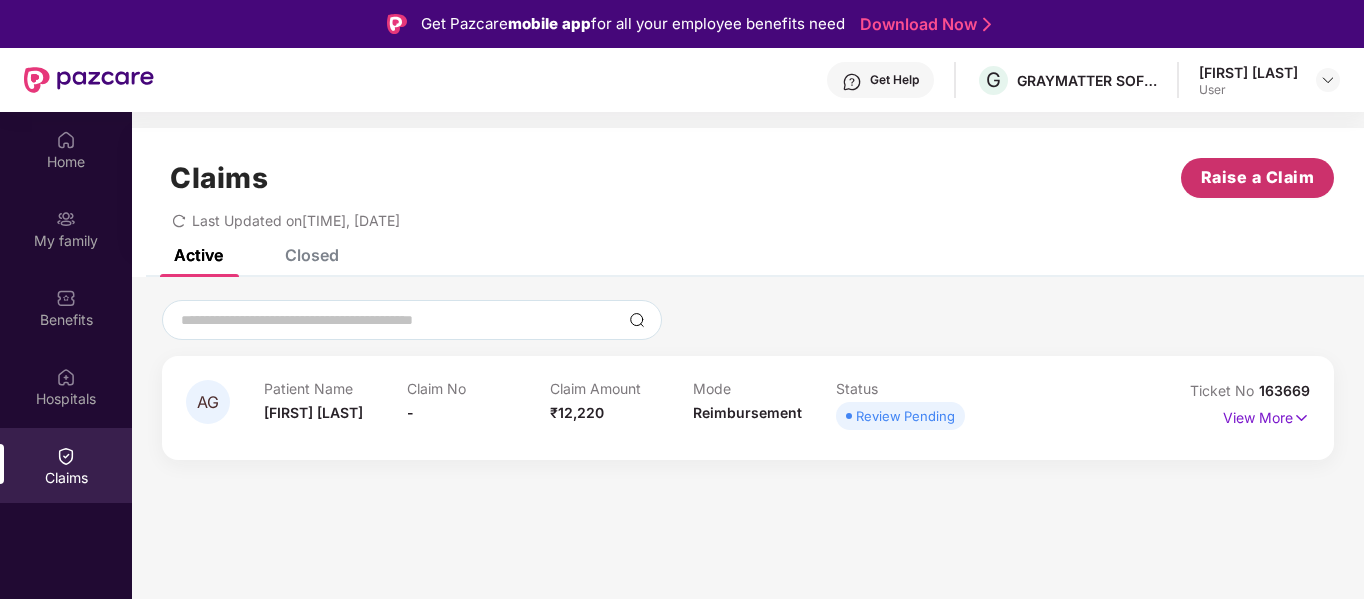 click on "Raise a Claim" at bounding box center (1258, 177) 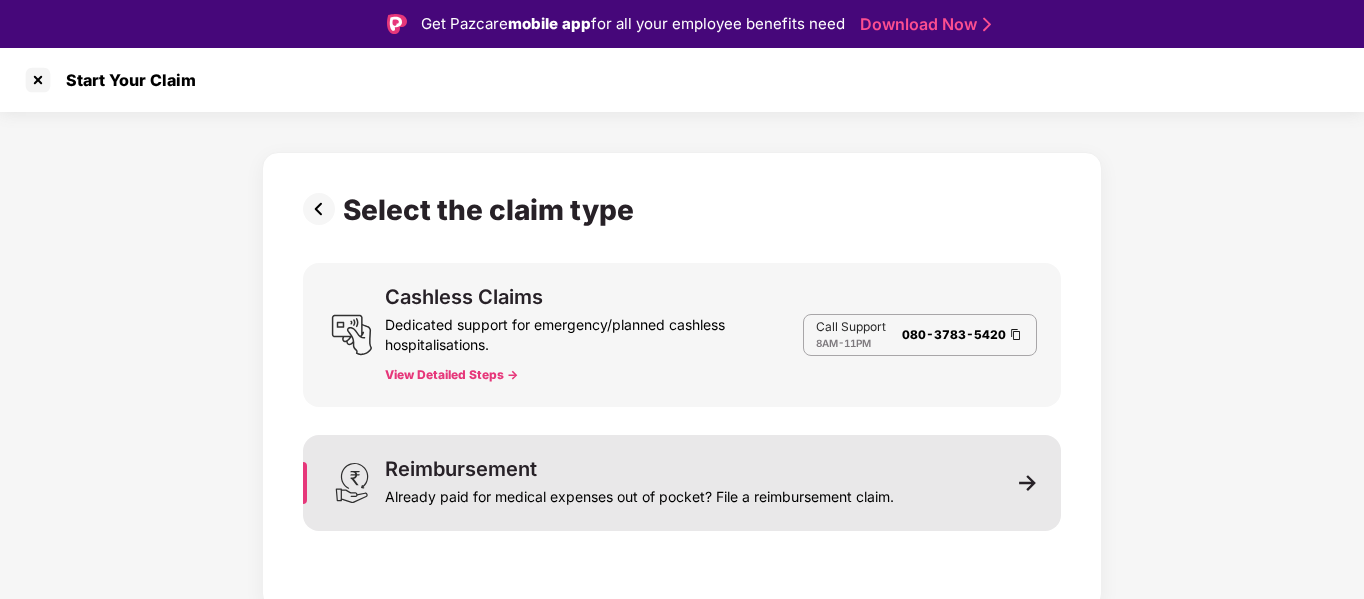 click on "Reimbursement" at bounding box center [461, 469] 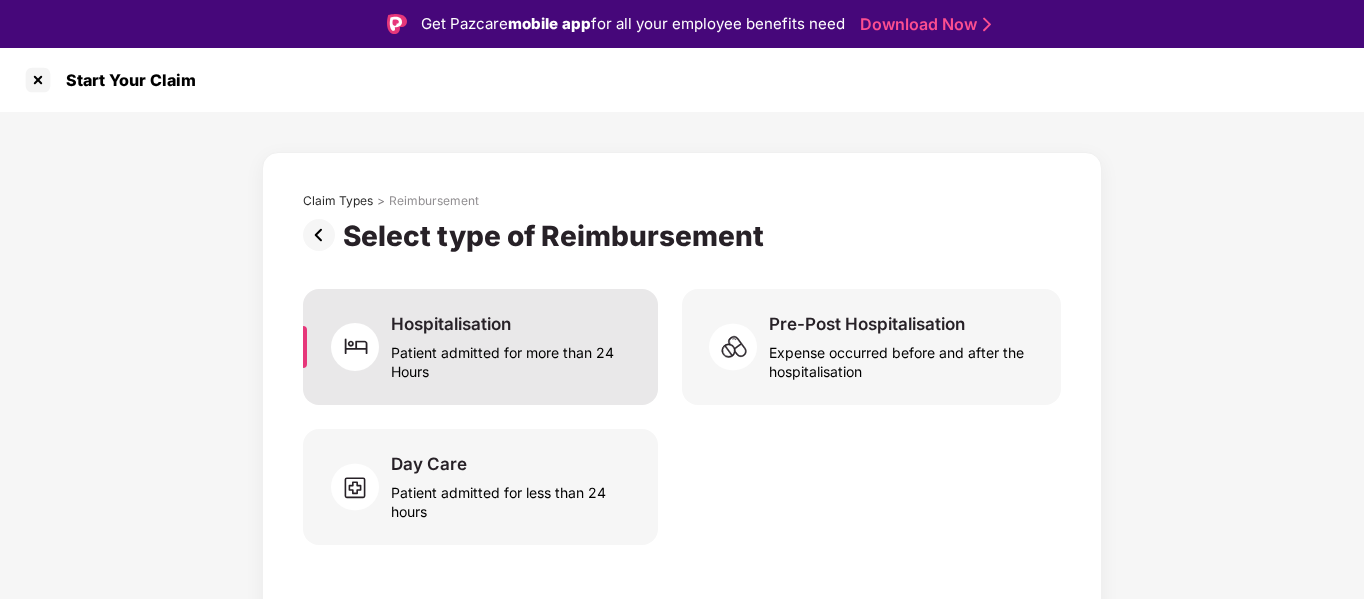 click on "Patient admitted for more than 24 Hours" at bounding box center (512, 358) 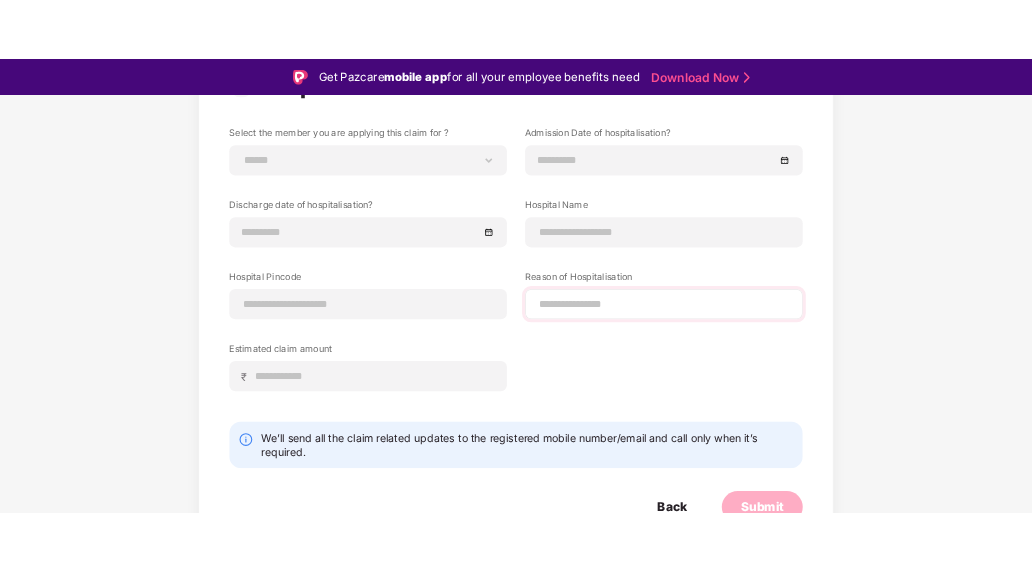 scroll, scrollTop: 0, scrollLeft: 0, axis: both 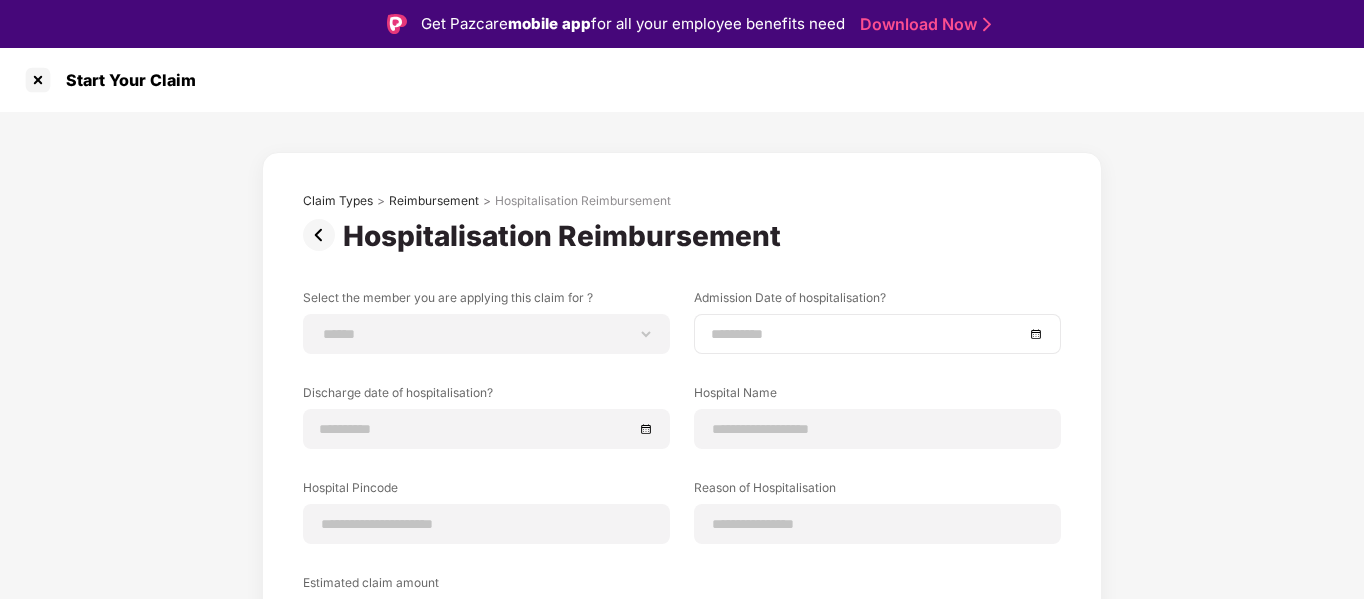 click at bounding box center [877, 334] 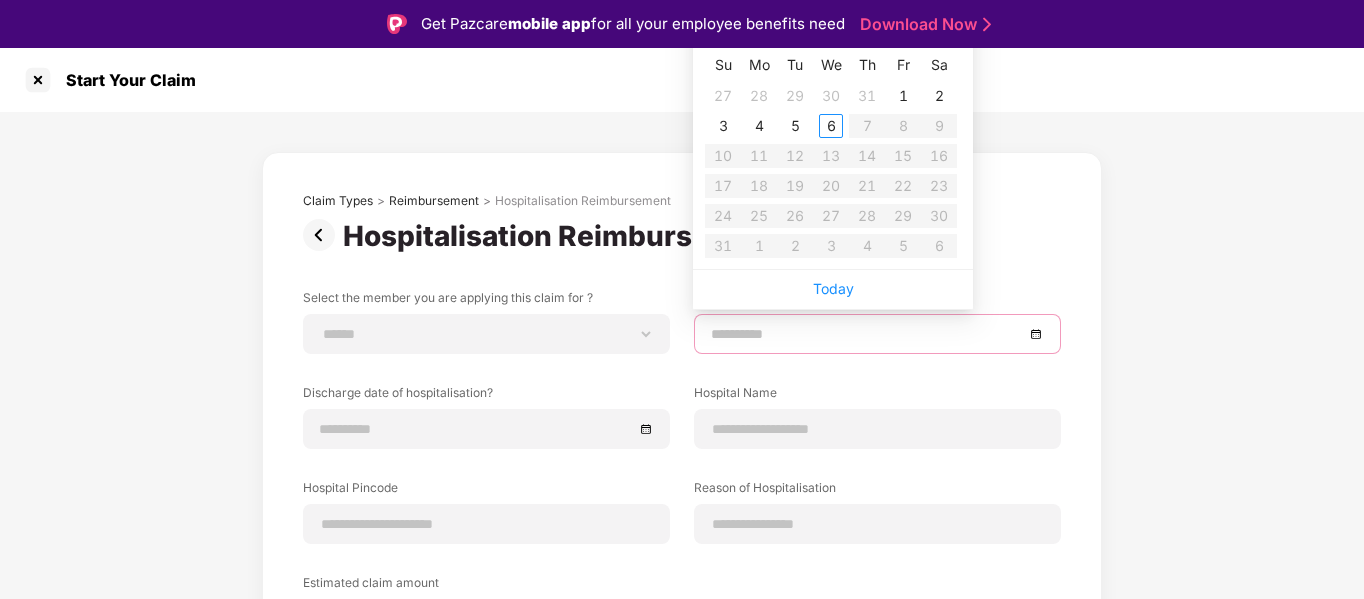 click at bounding box center (877, 334) 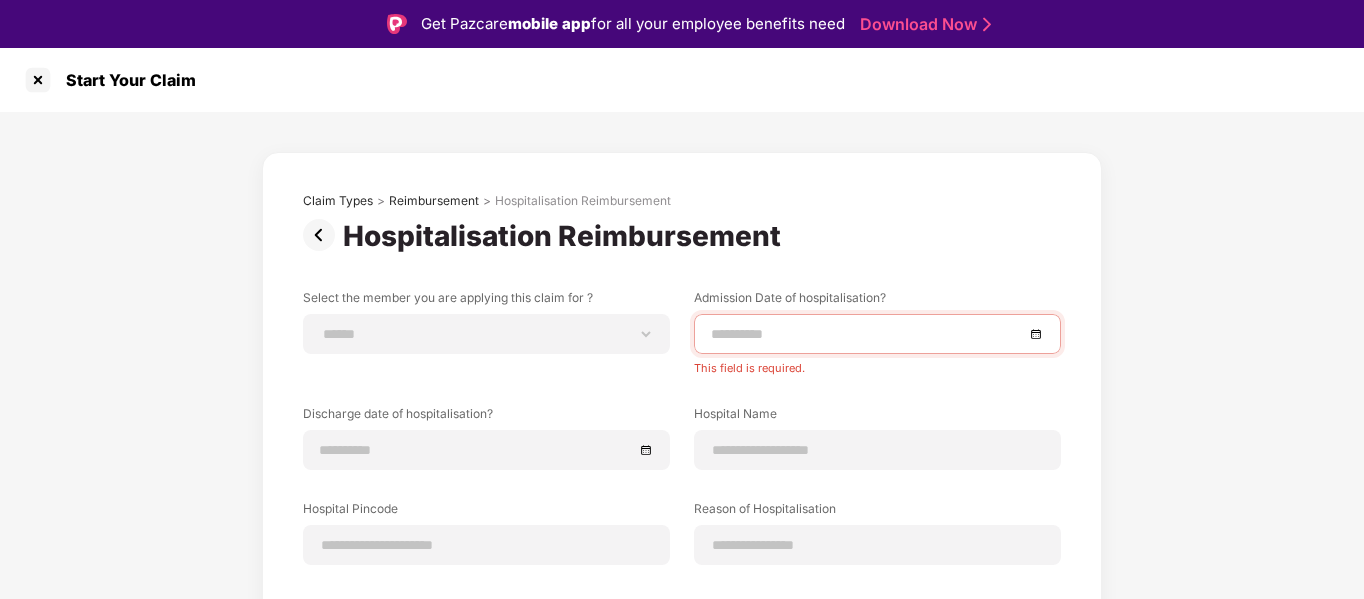 click on "Get Pazcare  mobile app  for all your employee benefits need   Download Now" at bounding box center [682, 24] 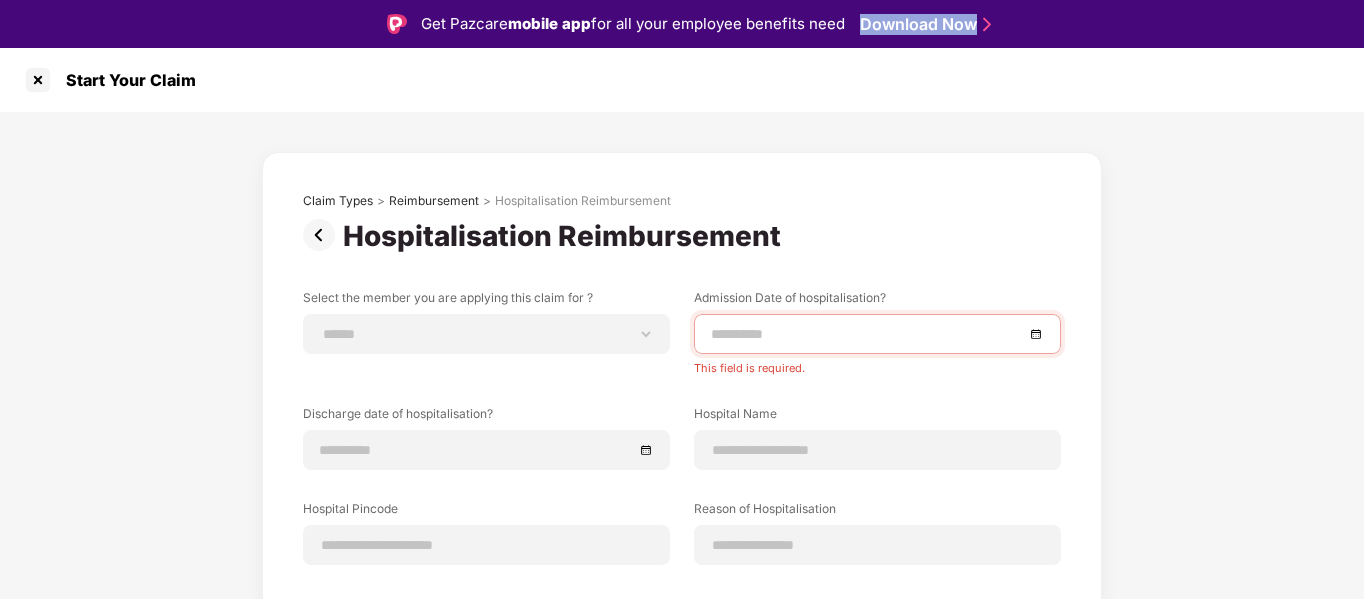 click on "Get Pazcare  mobile app  for all your employee benefits need   Download Now" at bounding box center (682, 24) 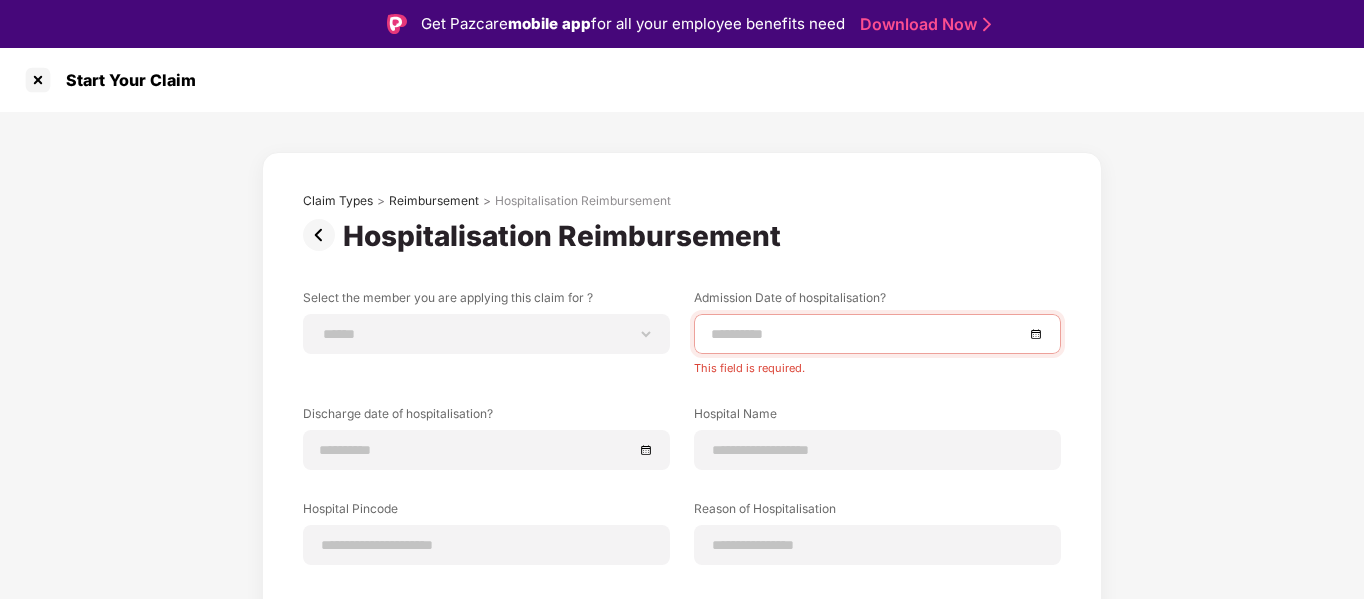 click on "Get Pazcare  mobile app  for all your employee benefits need   Download Now" at bounding box center [682, 24] 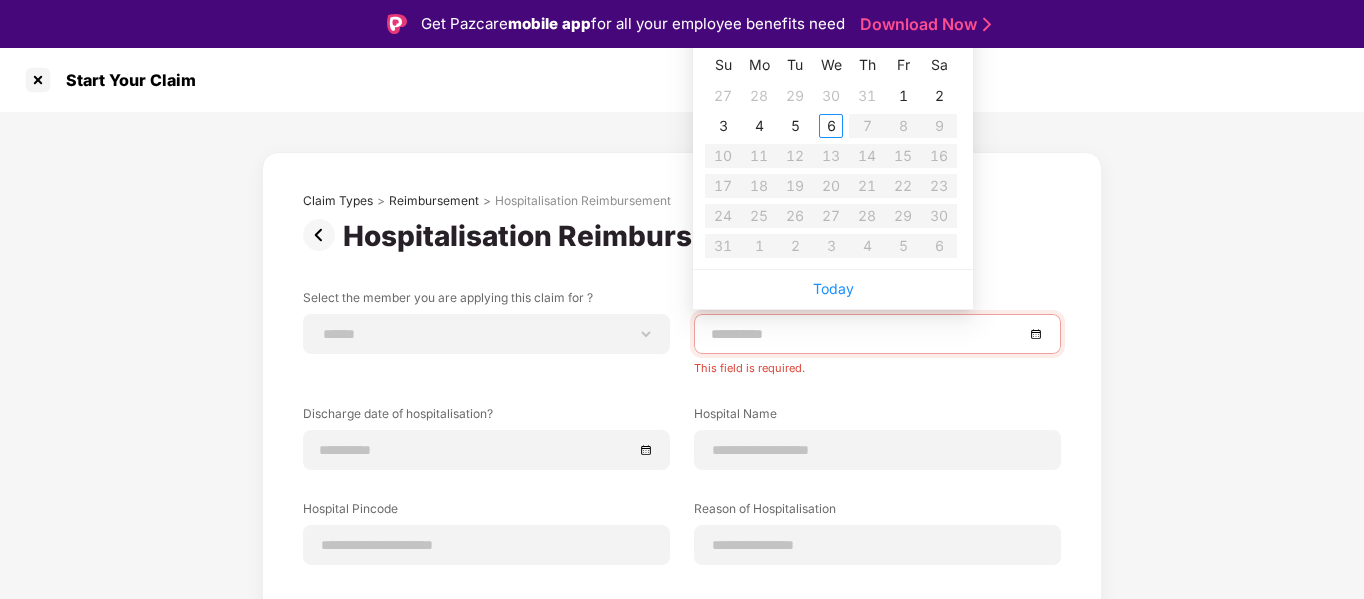 click at bounding box center (877, 334) 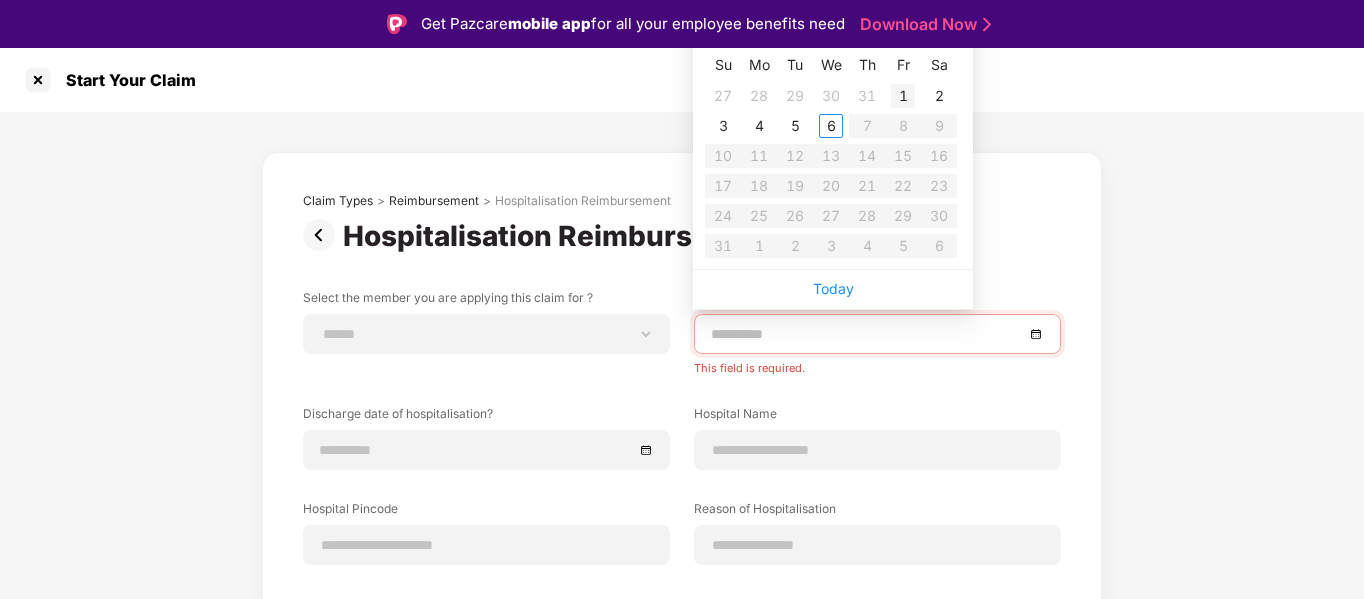 click on "1" at bounding box center [903, 96] 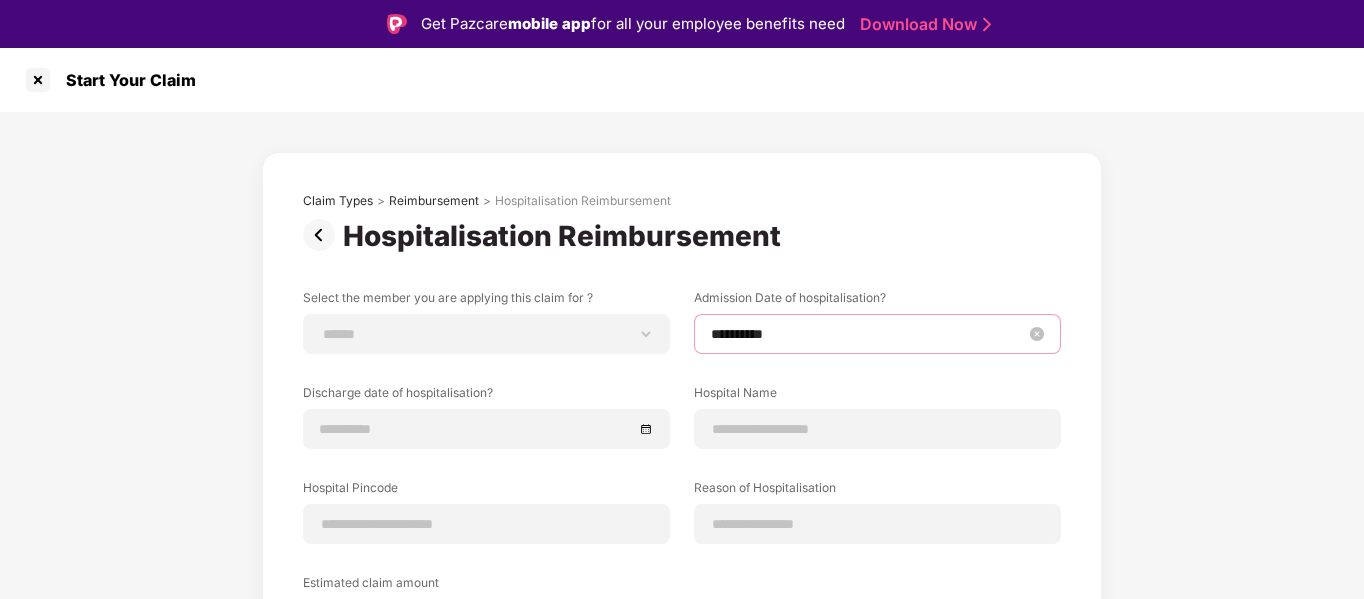 click on "**********" at bounding box center [867, 334] 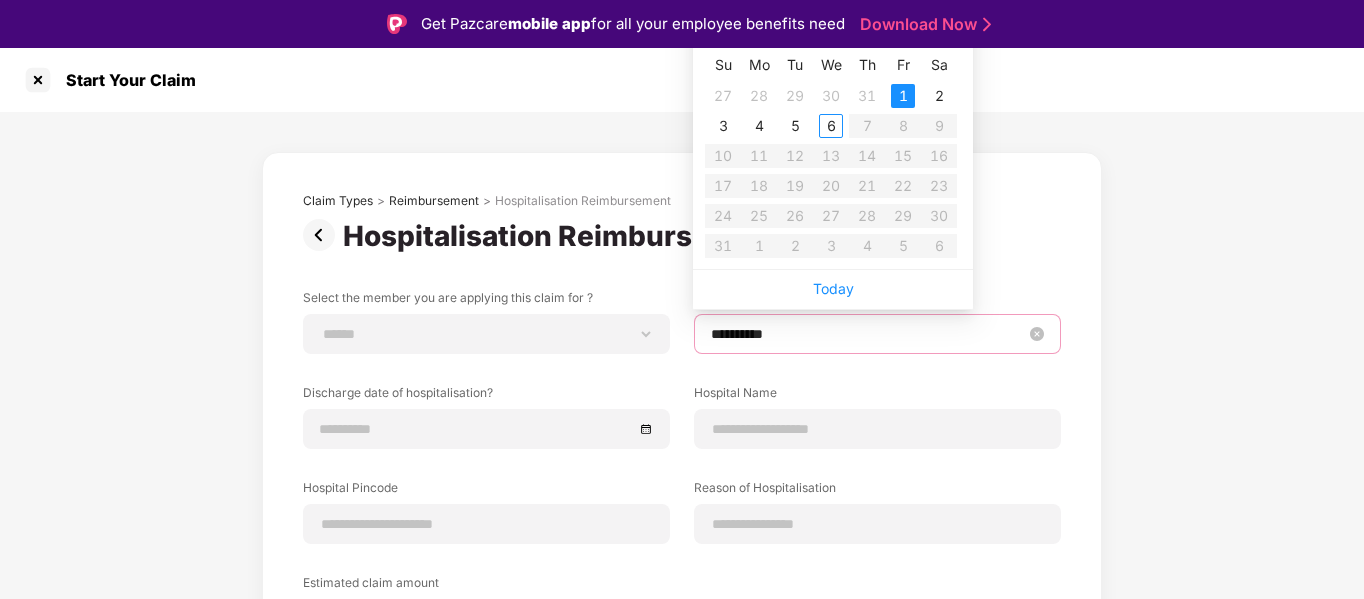 click on "**********" at bounding box center [867, 334] 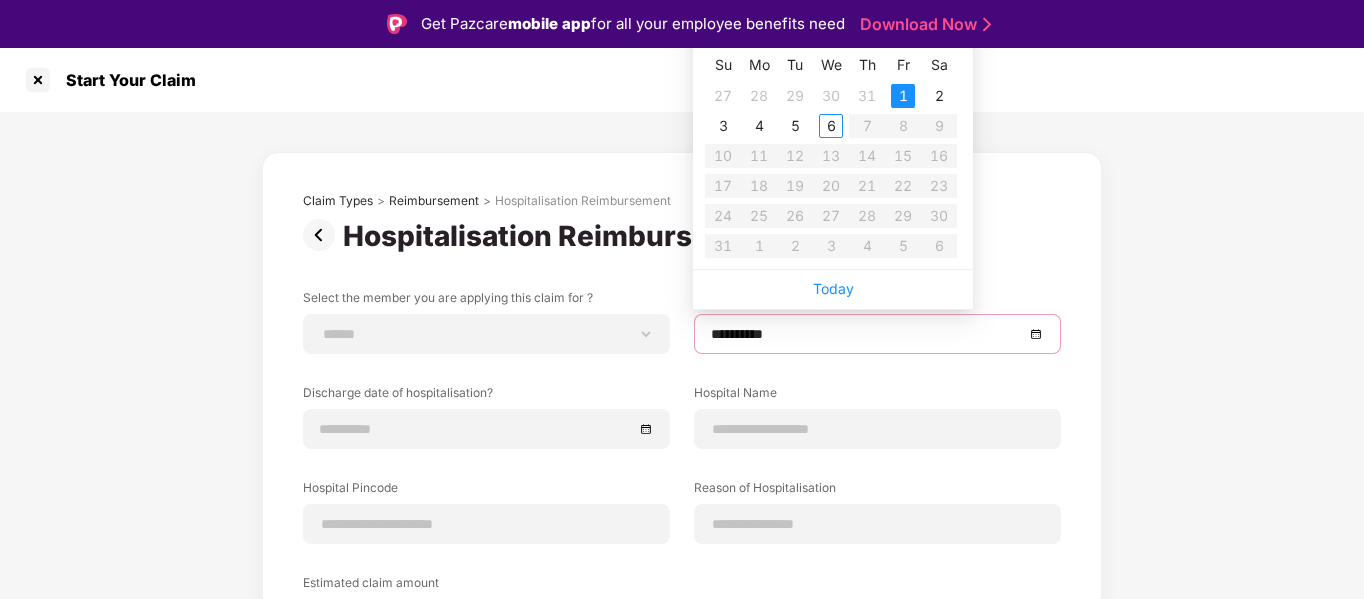 click on "Get Pazcare  mobile app  for all your employee benefits need   Download Now" at bounding box center [682, 24] 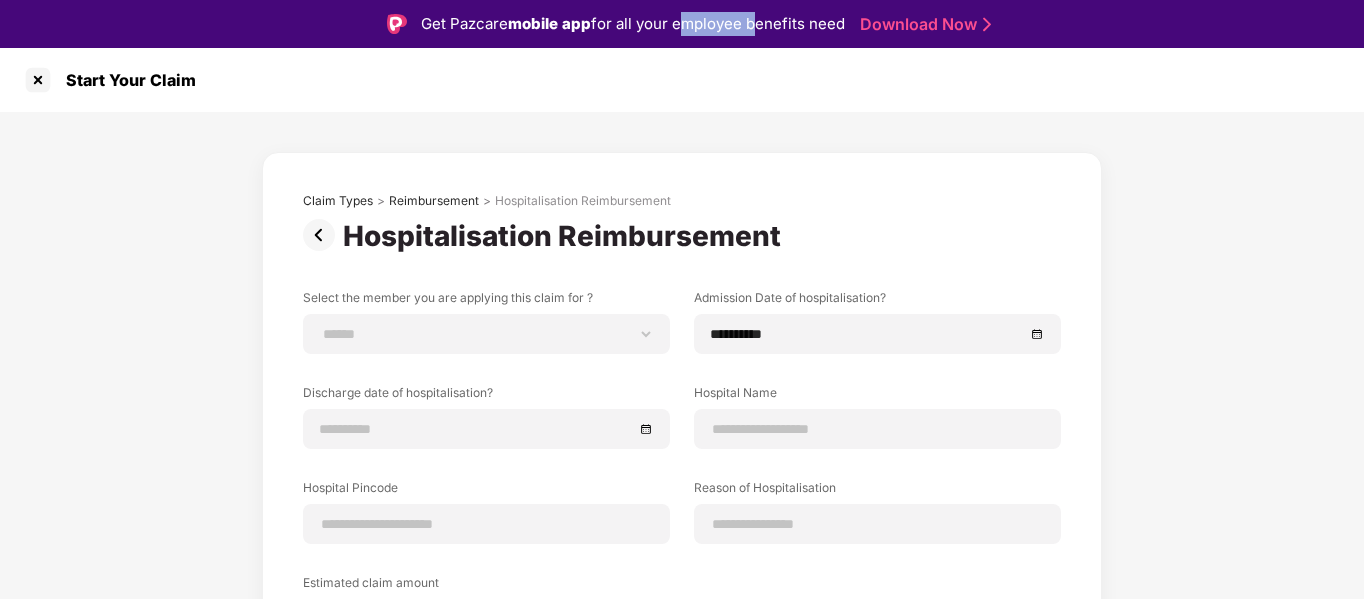 drag, startPoint x: 733, startPoint y: 41, endPoint x: 722, endPoint y: 59, distance: 21.095022 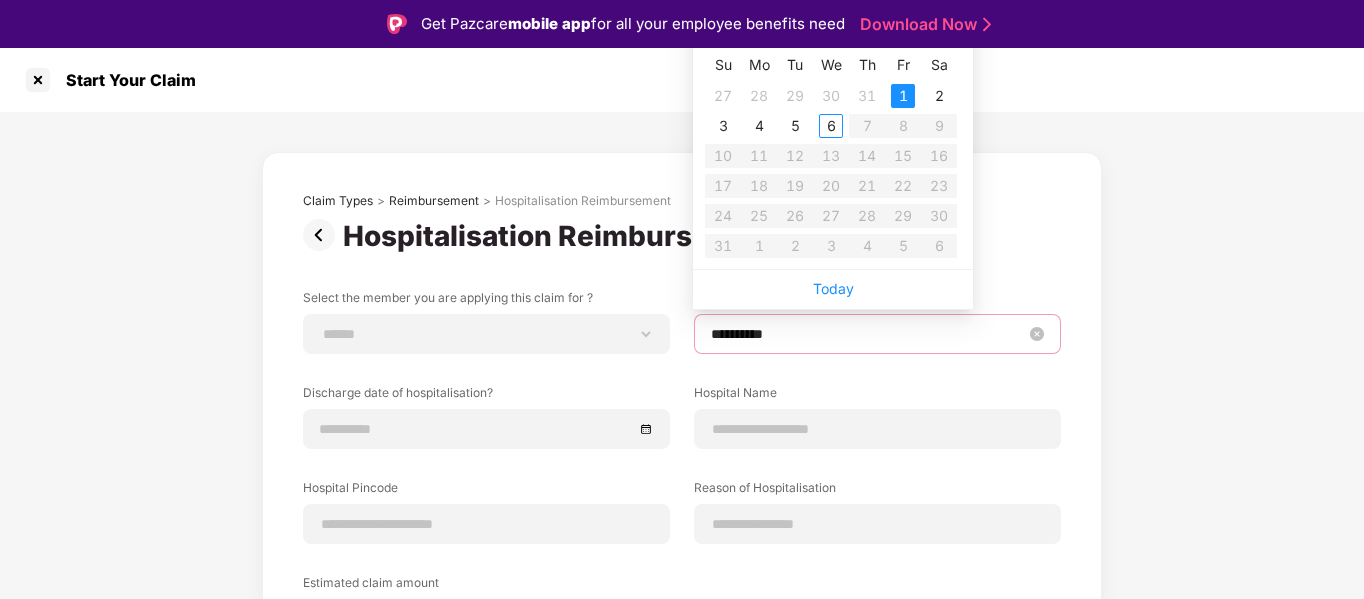 click on "**********" at bounding box center [867, 334] 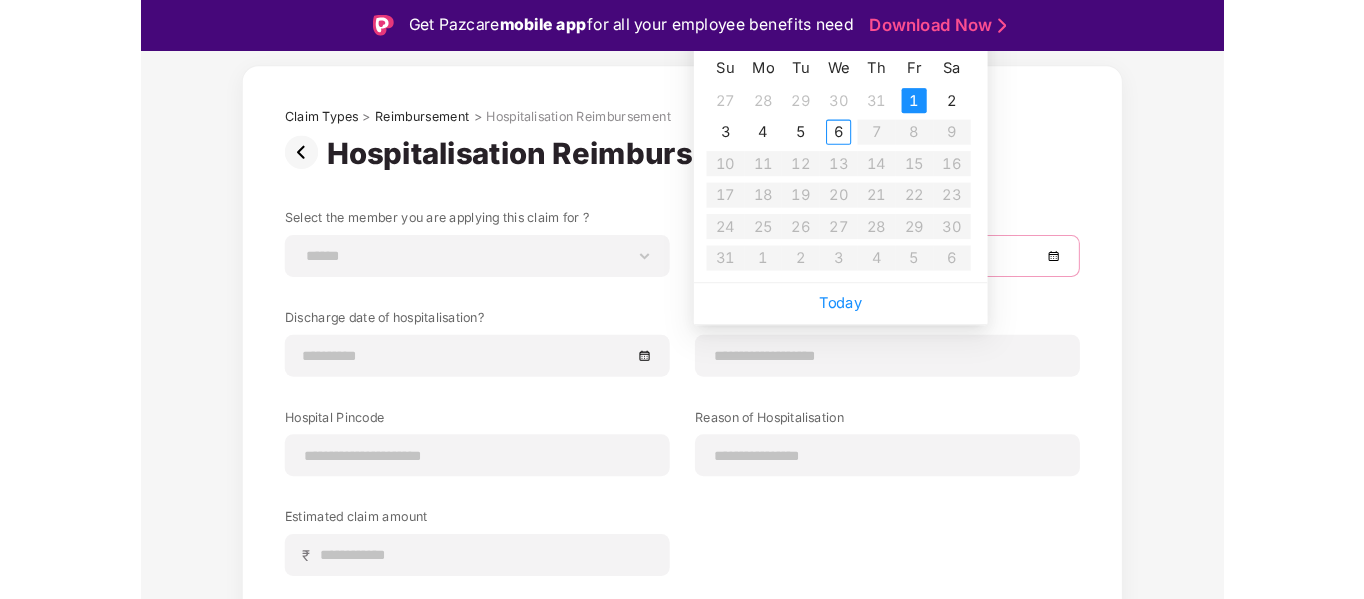 scroll, scrollTop: 0, scrollLeft: 0, axis: both 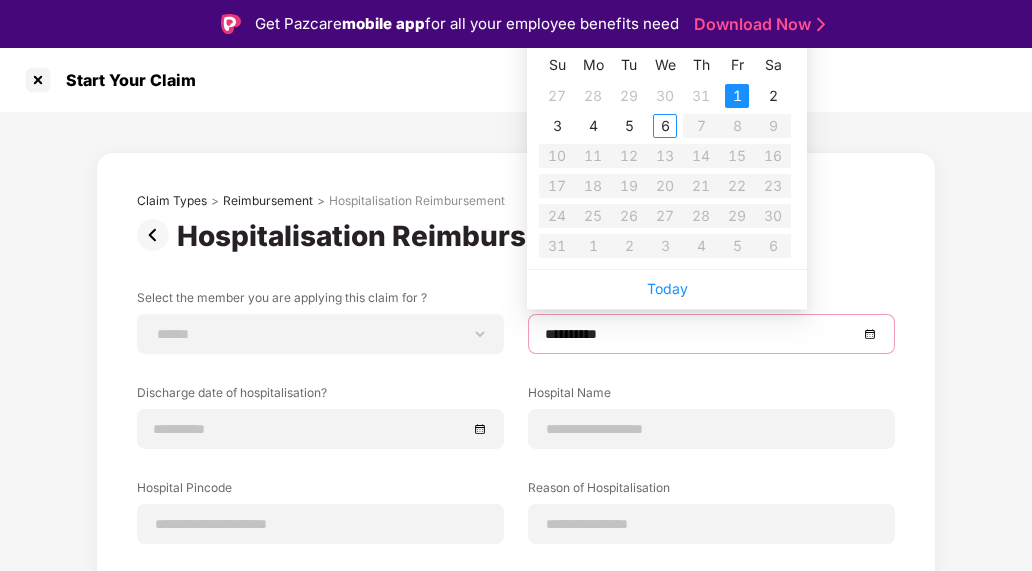 click on "Get Pazcare  mobile app  for all your employee benefits need   Download Now" at bounding box center (516, 24) 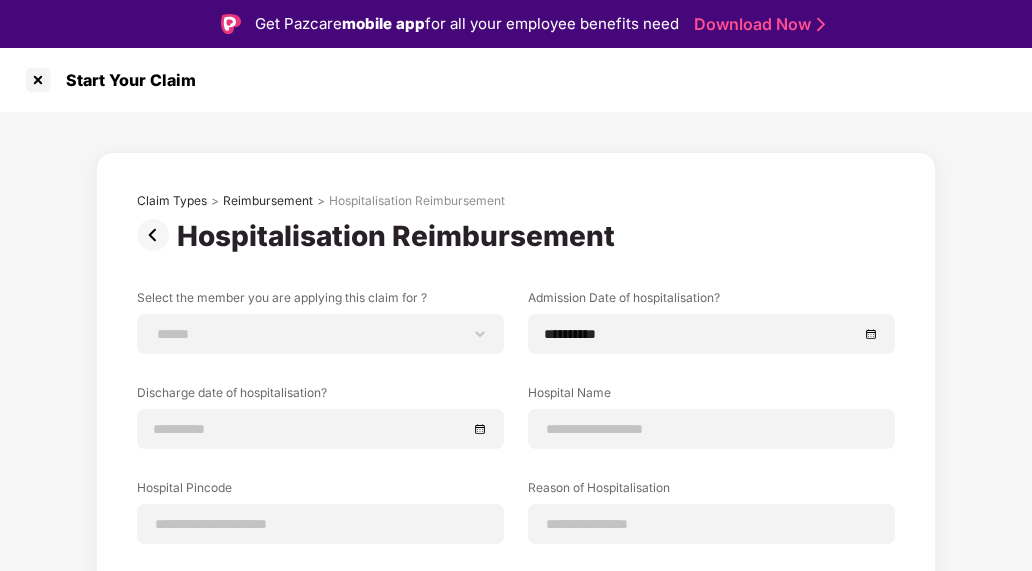 click at bounding box center (821, 24) 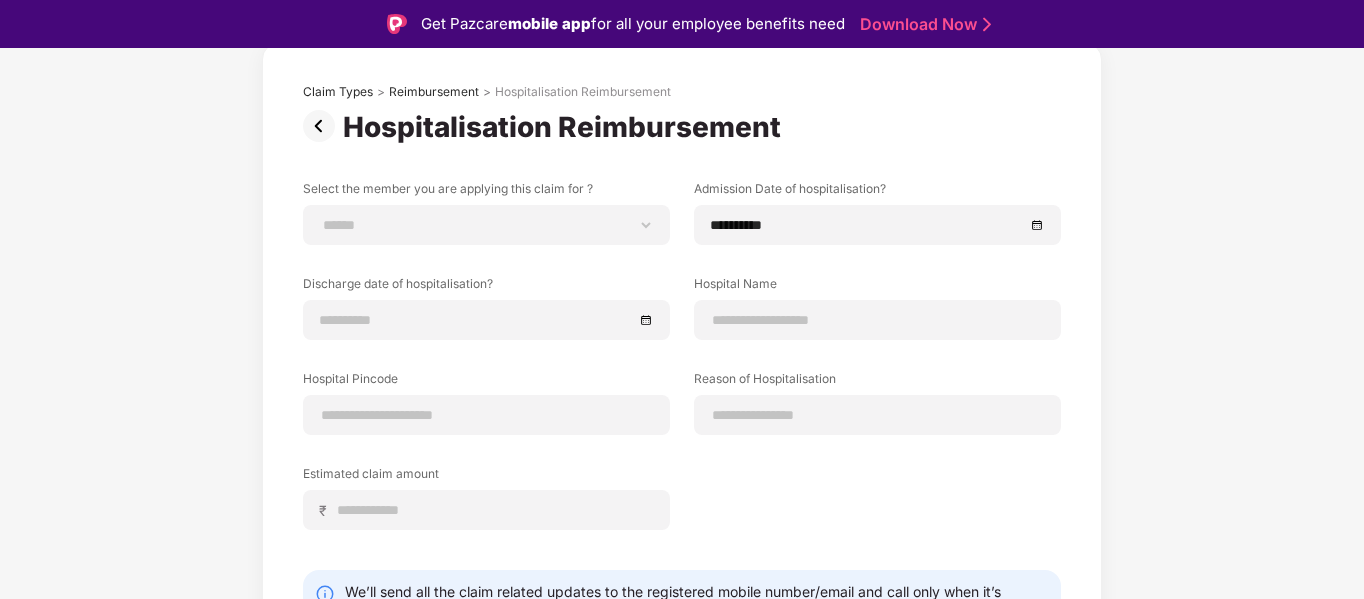 scroll, scrollTop: 0, scrollLeft: 0, axis: both 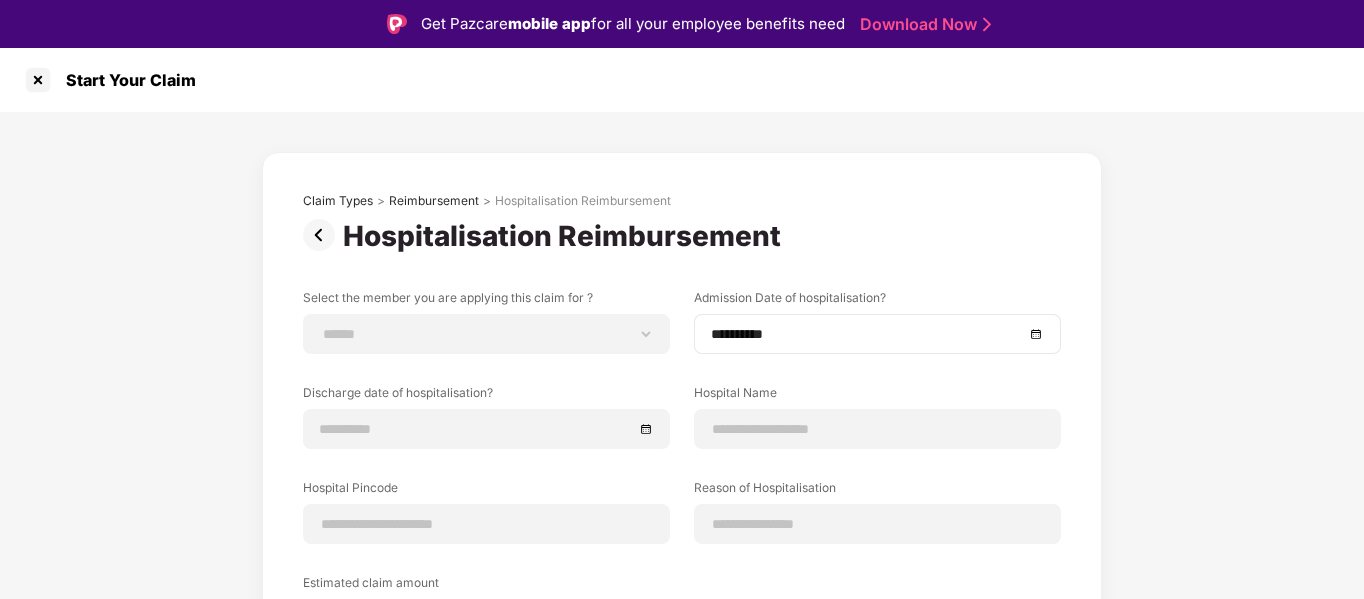 click on "**********" at bounding box center (877, 334) 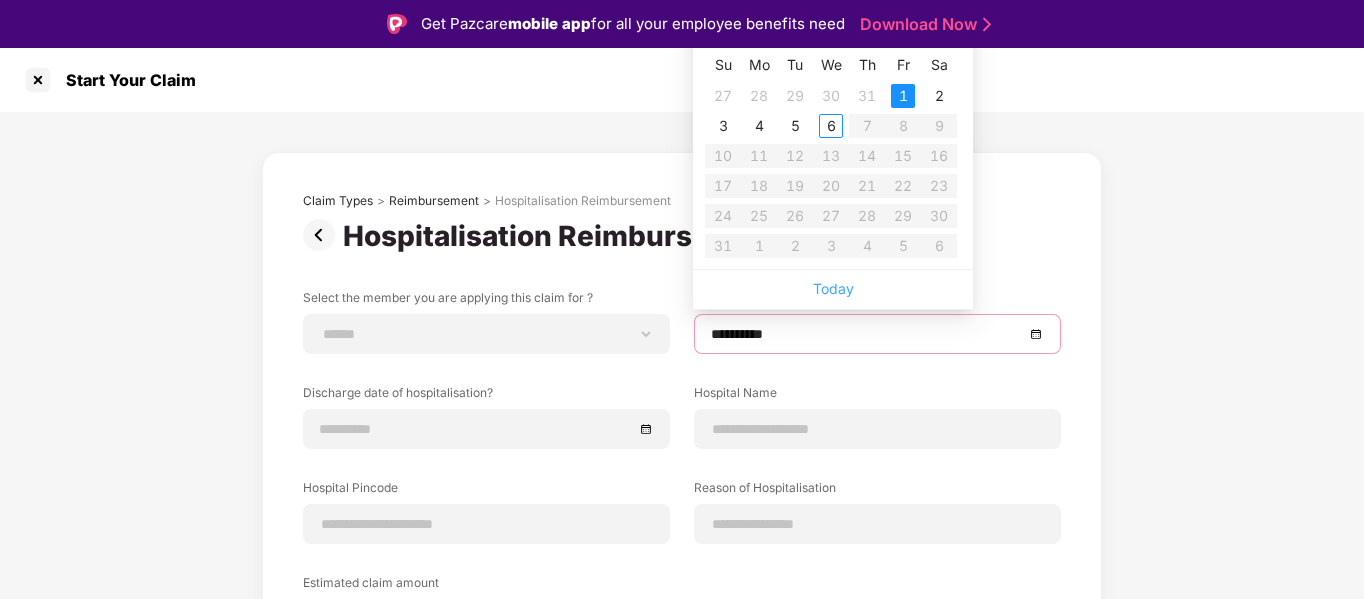 click on "Today" at bounding box center [833, 288] 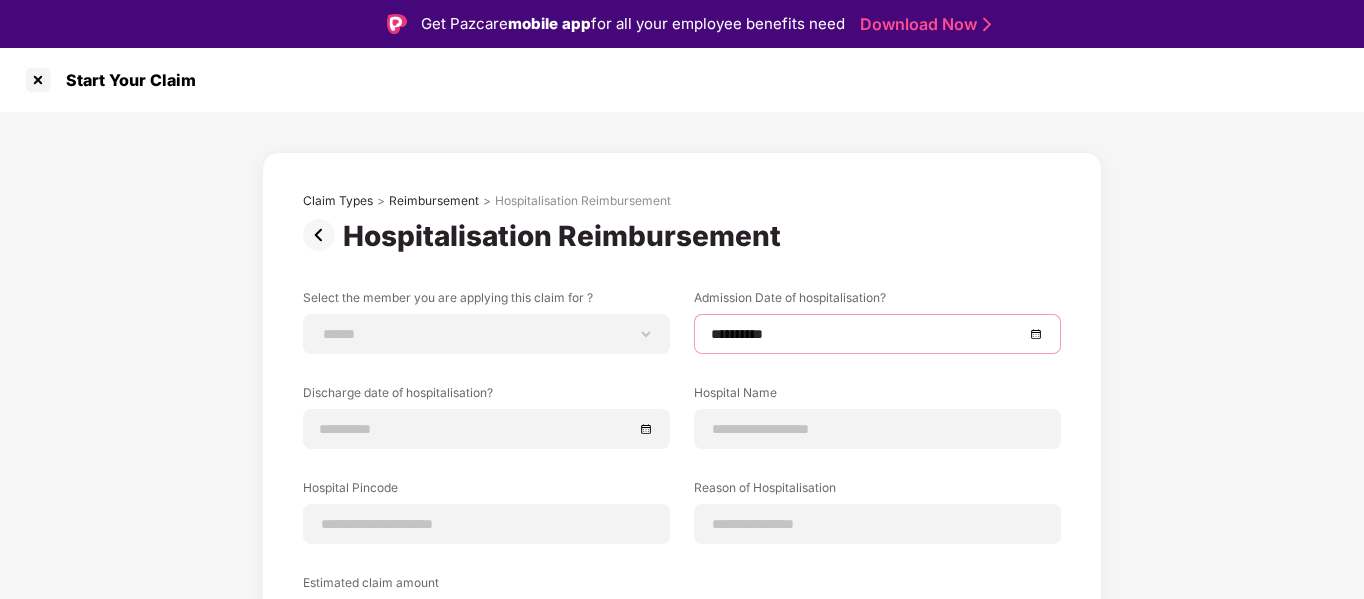 click on "Admission Date of hospitalisation?" at bounding box center [877, 301] 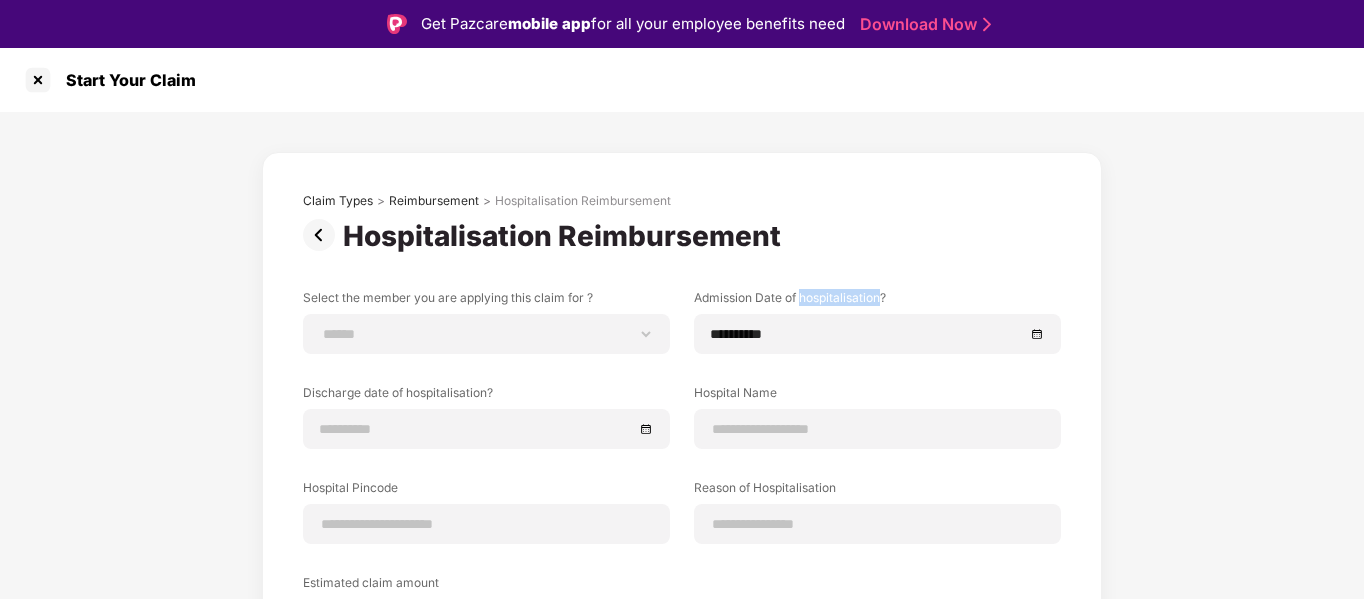 click on "Admission Date of hospitalisation?" at bounding box center (877, 301) 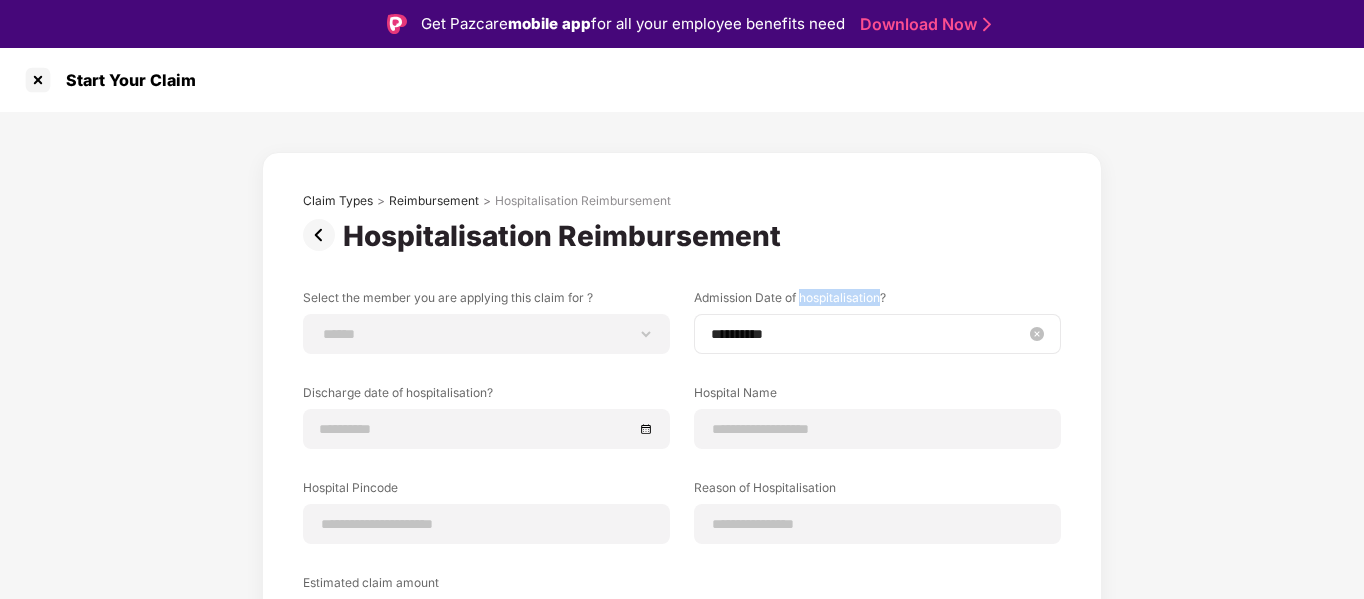 click on "**********" at bounding box center [867, 334] 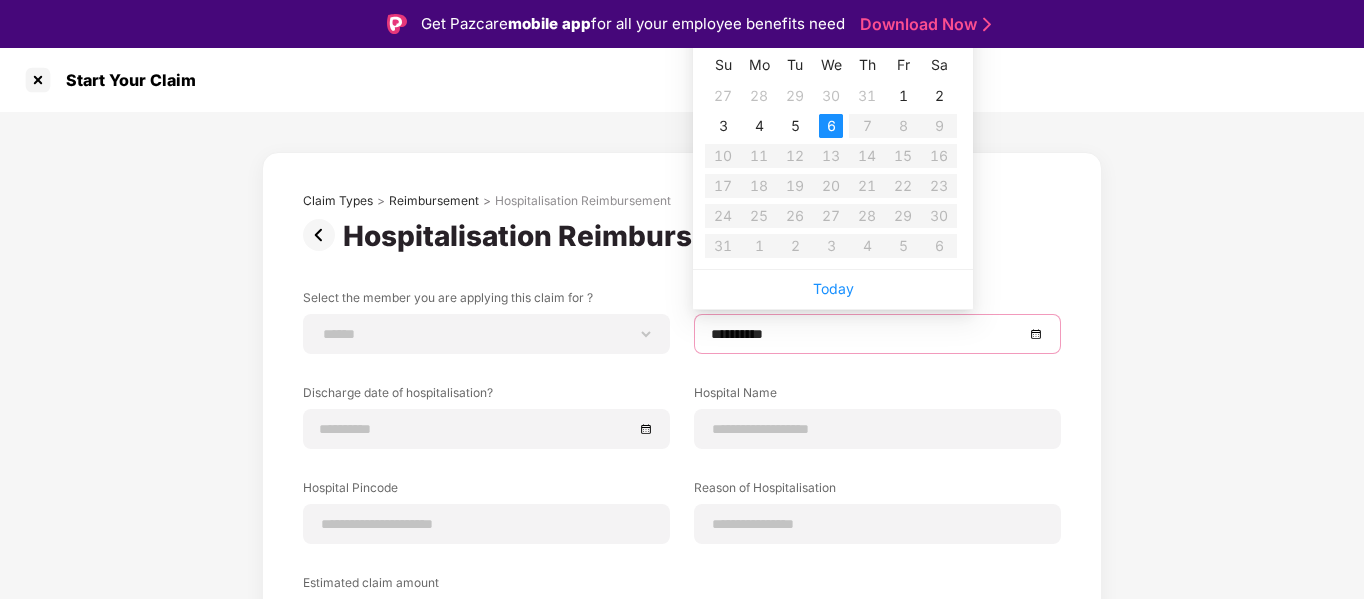 click on "**********" at bounding box center [682, 488] 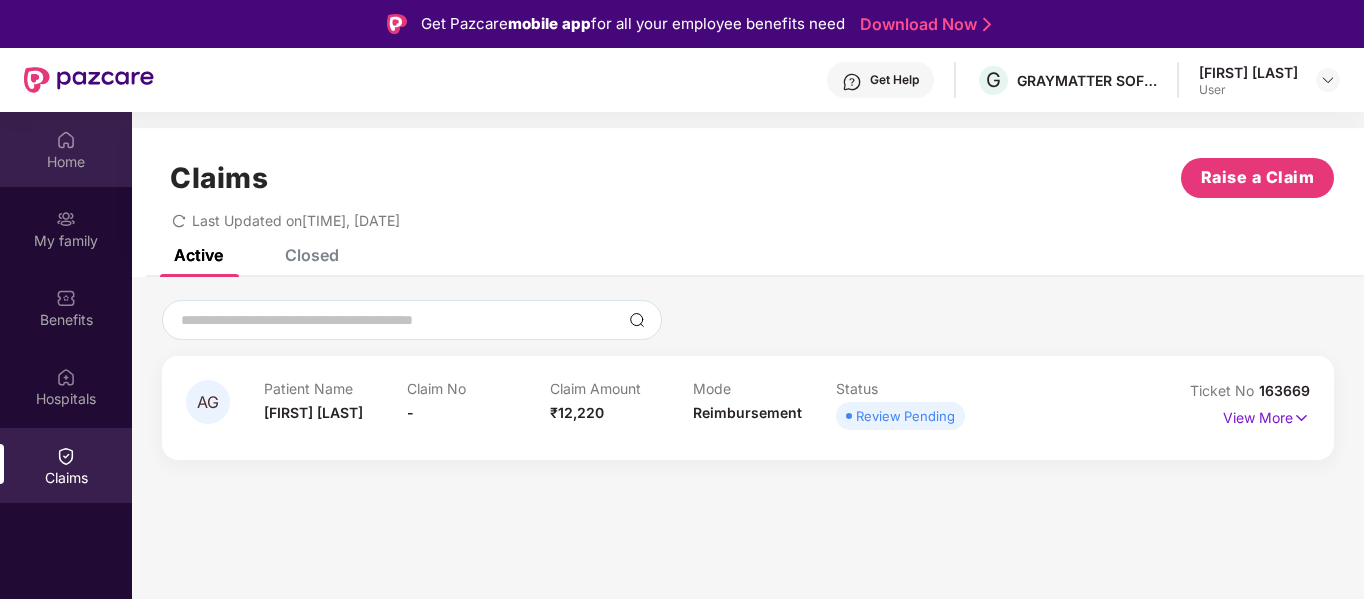 click on "Home" at bounding box center (66, 162) 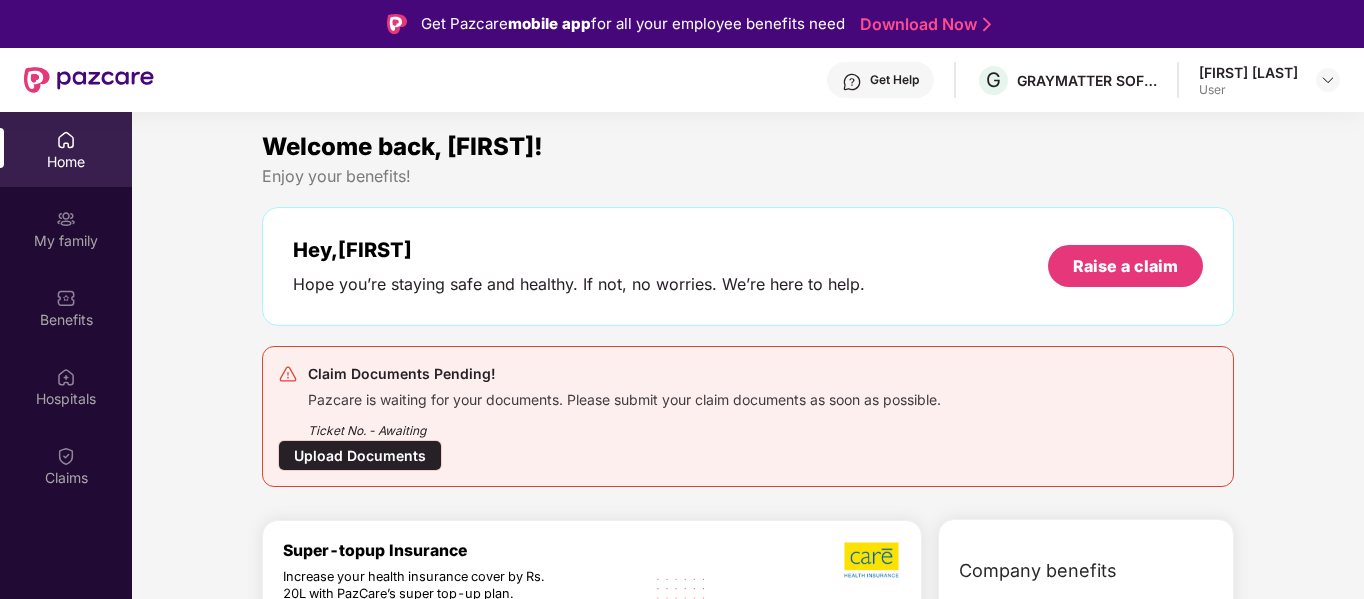 click on "Upload Documents" at bounding box center [360, 455] 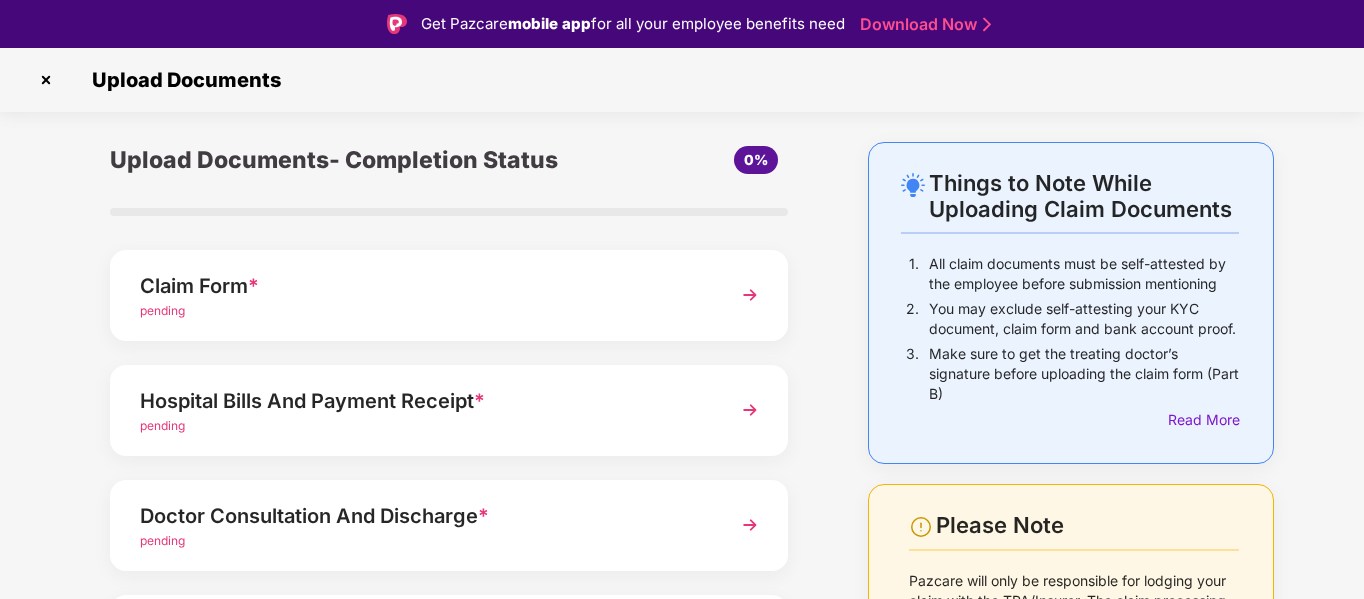 click at bounding box center [750, 295] 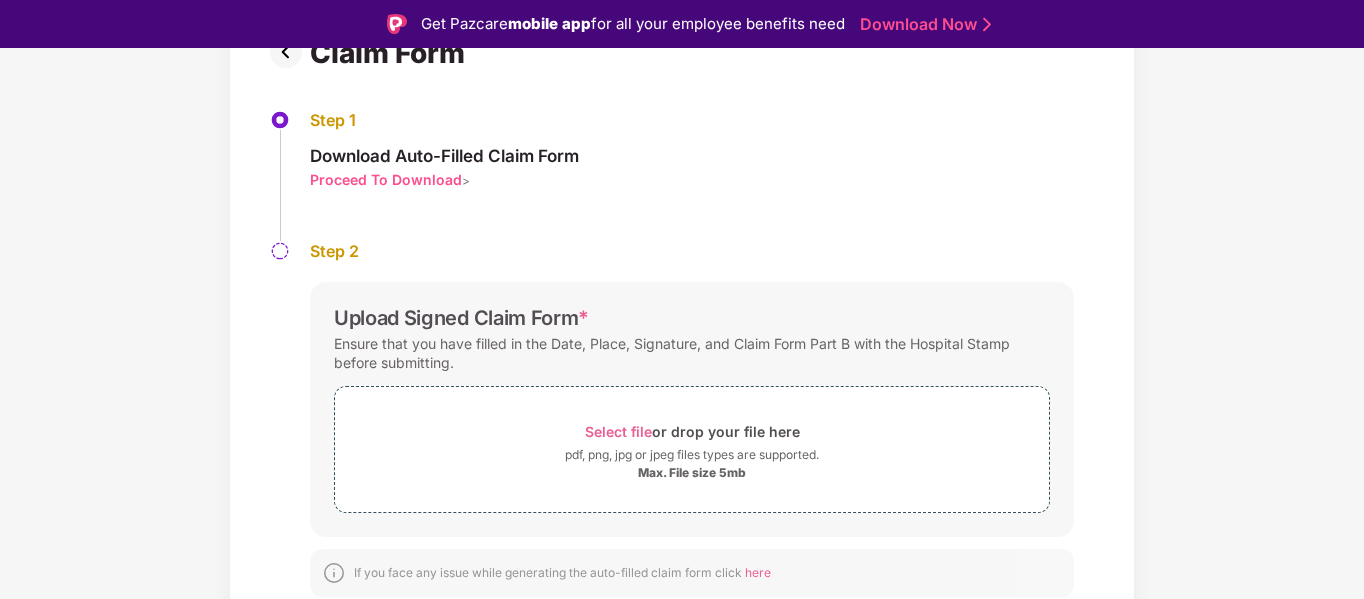scroll, scrollTop: 174, scrollLeft: 0, axis: vertical 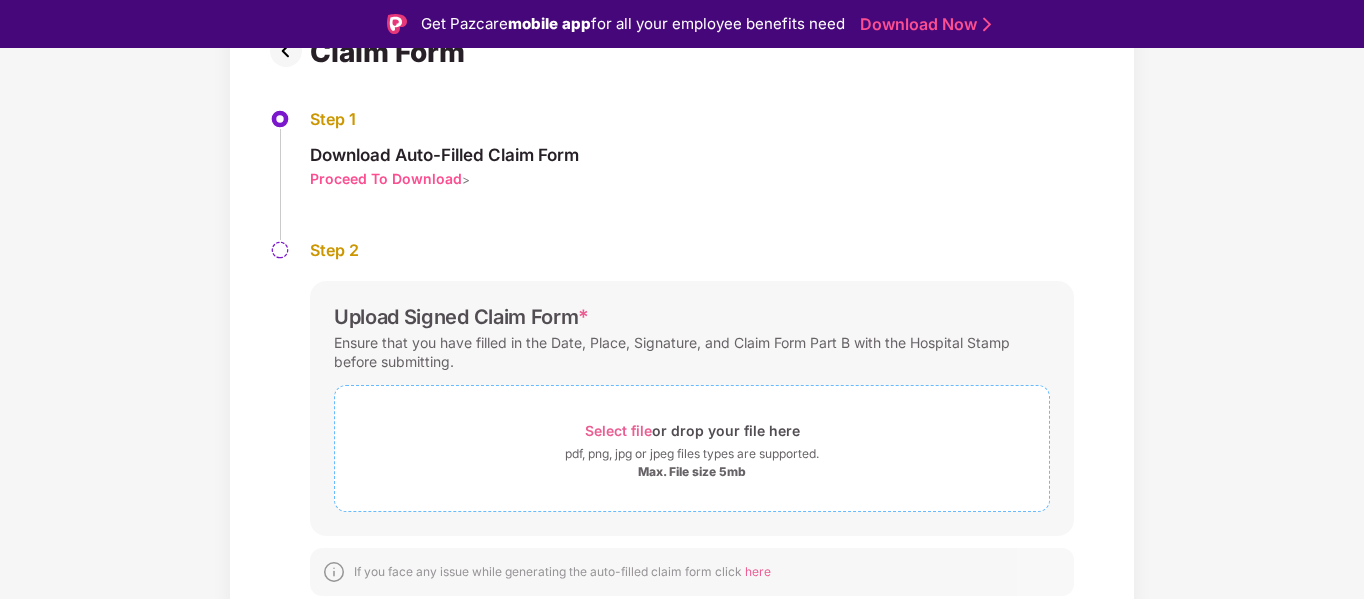 click on "pdf, png, jpg or jpeg files types are supported." at bounding box center (692, 454) 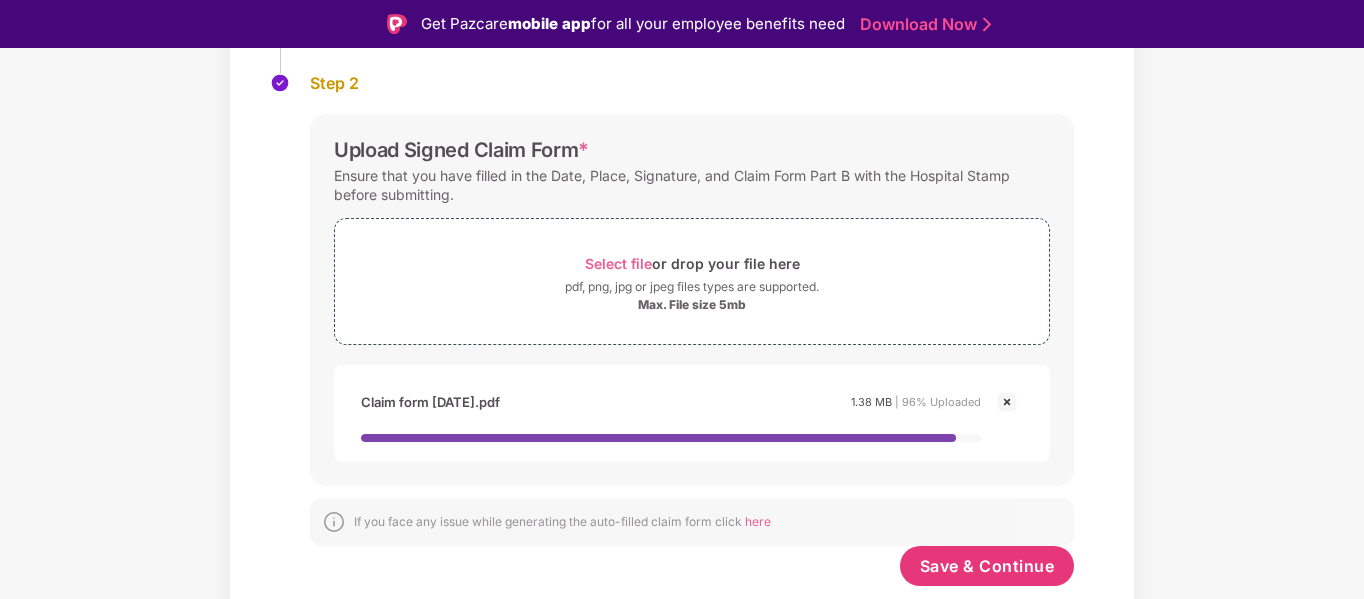 scroll, scrollTop: 326, scrollLeft: 0, axis: vertical 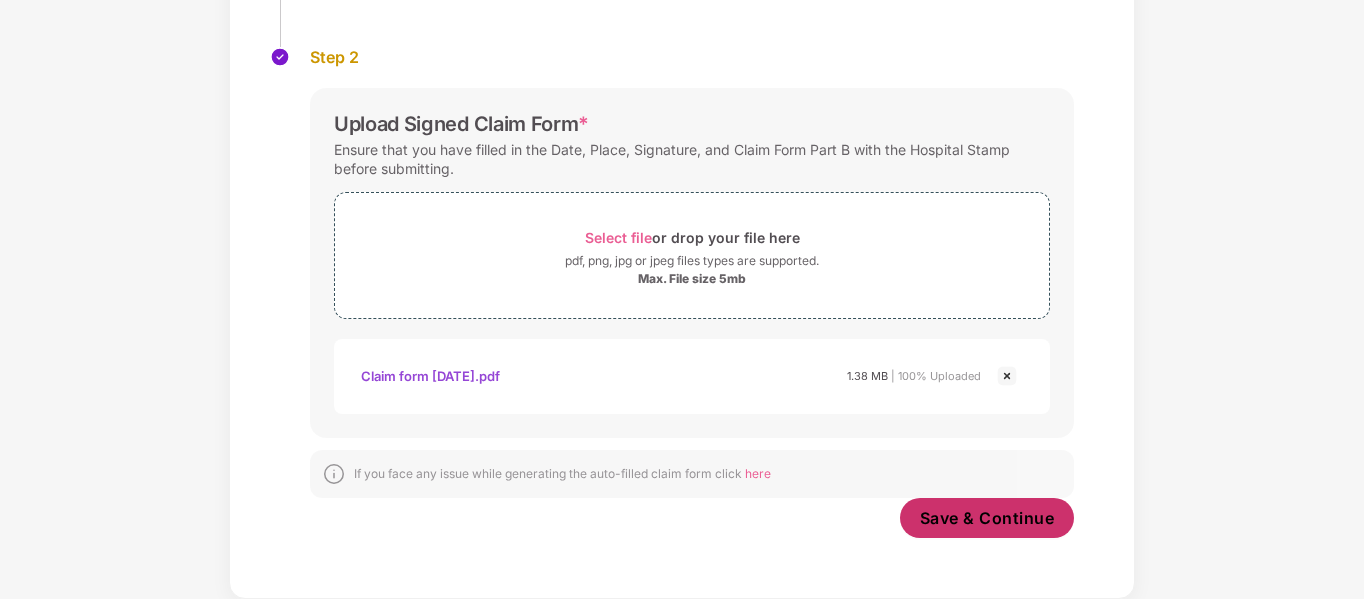 click on "Save & Continue" at bounding box center (987, 518) 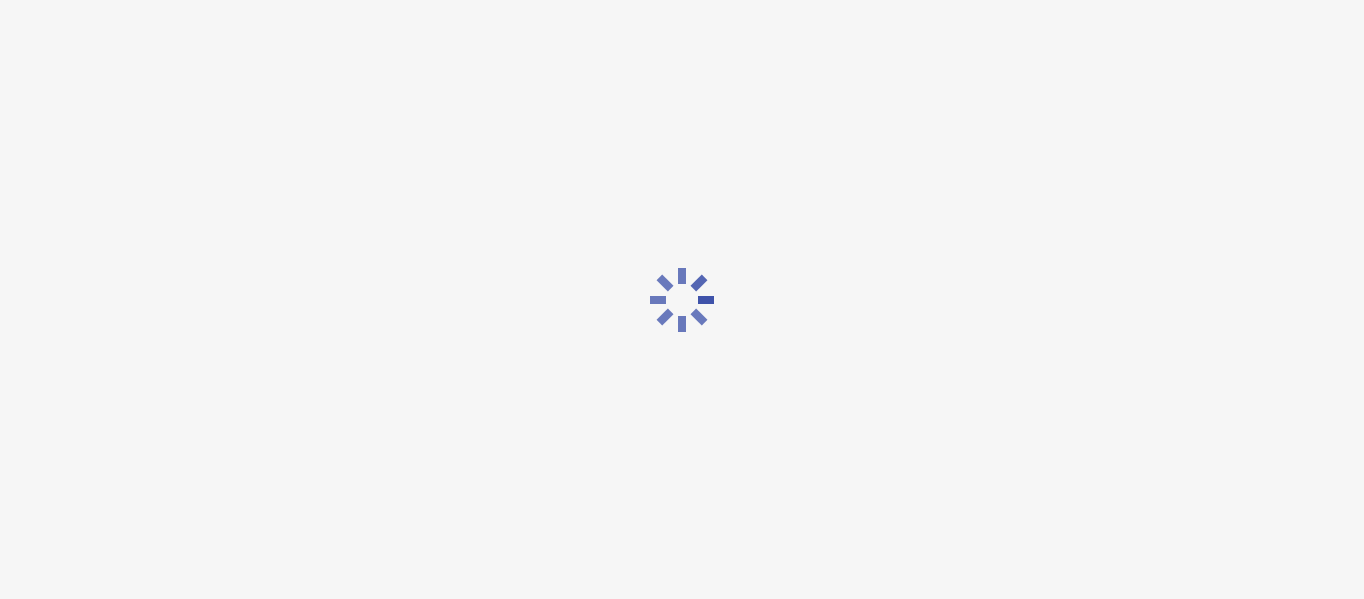 scroll, scrollTop: 0, scrollLeft: 0, axis: both 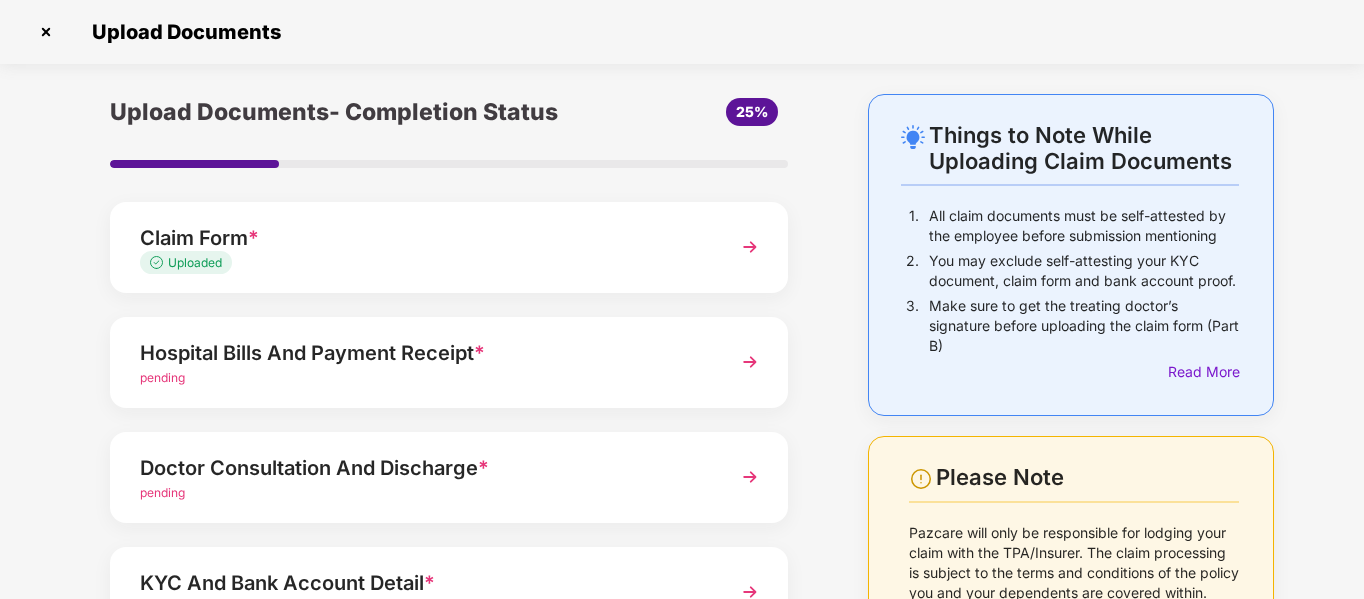 click on "pending" at bounding box center [423, 378] 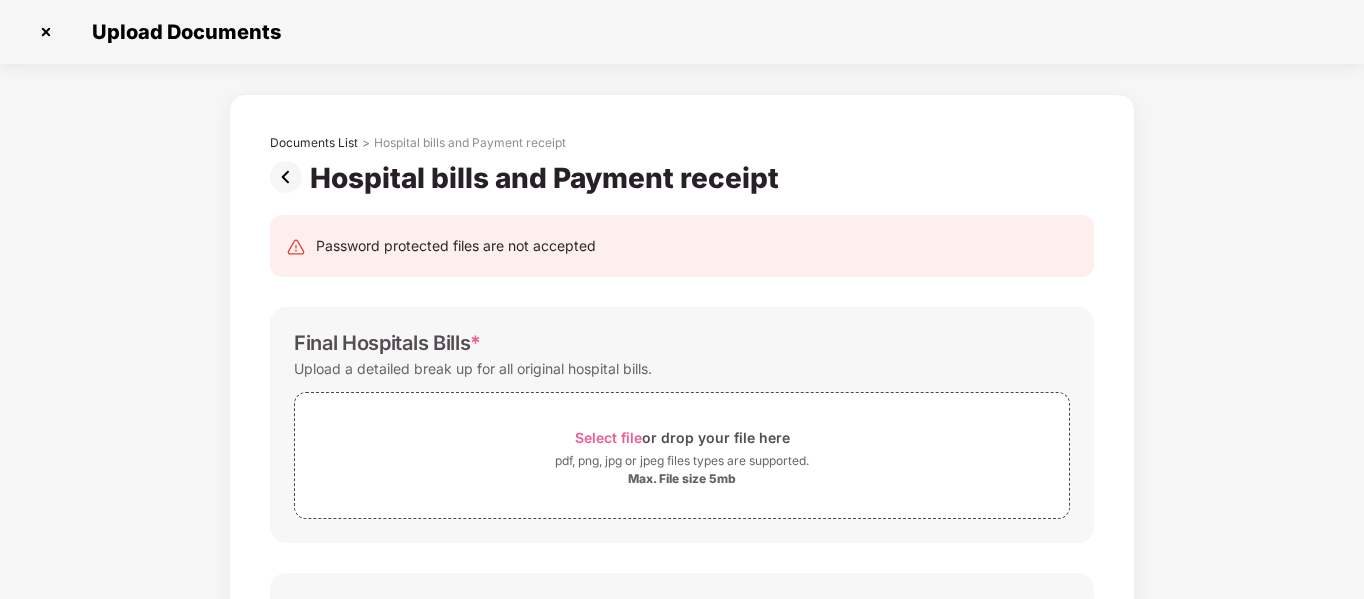 scroll, scrollTop: 0, scrollLeft: 0, axis: both 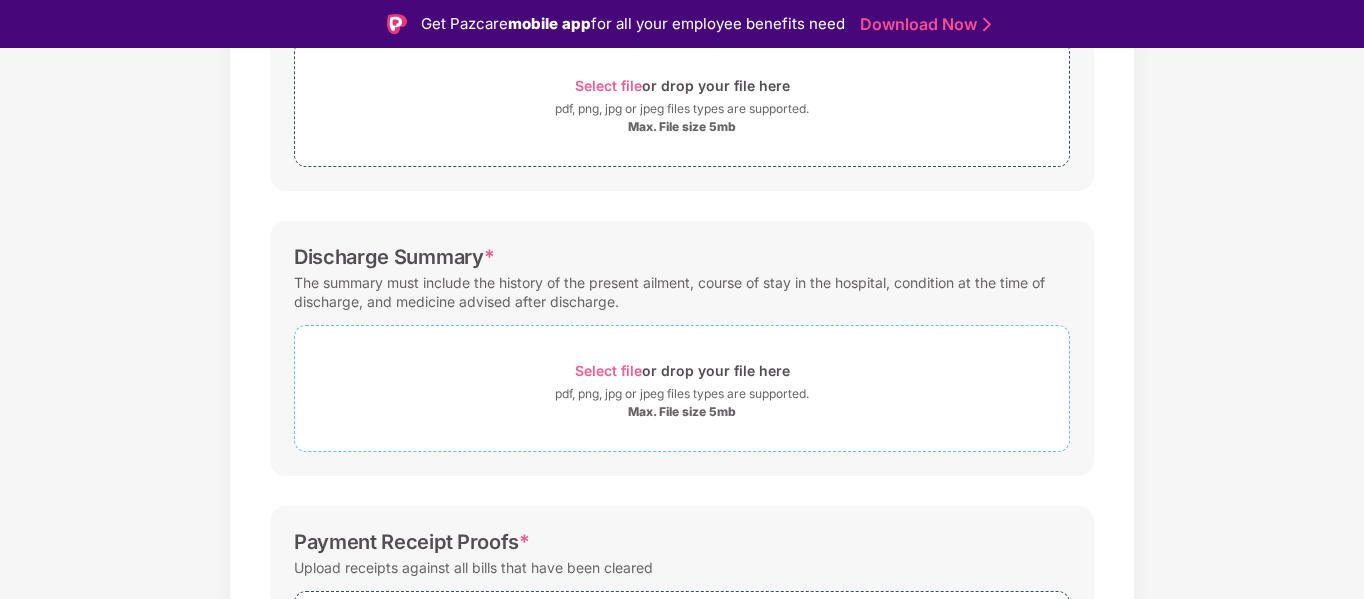 click on "Select file  or drop your file here" at bounding box center [682, 370] 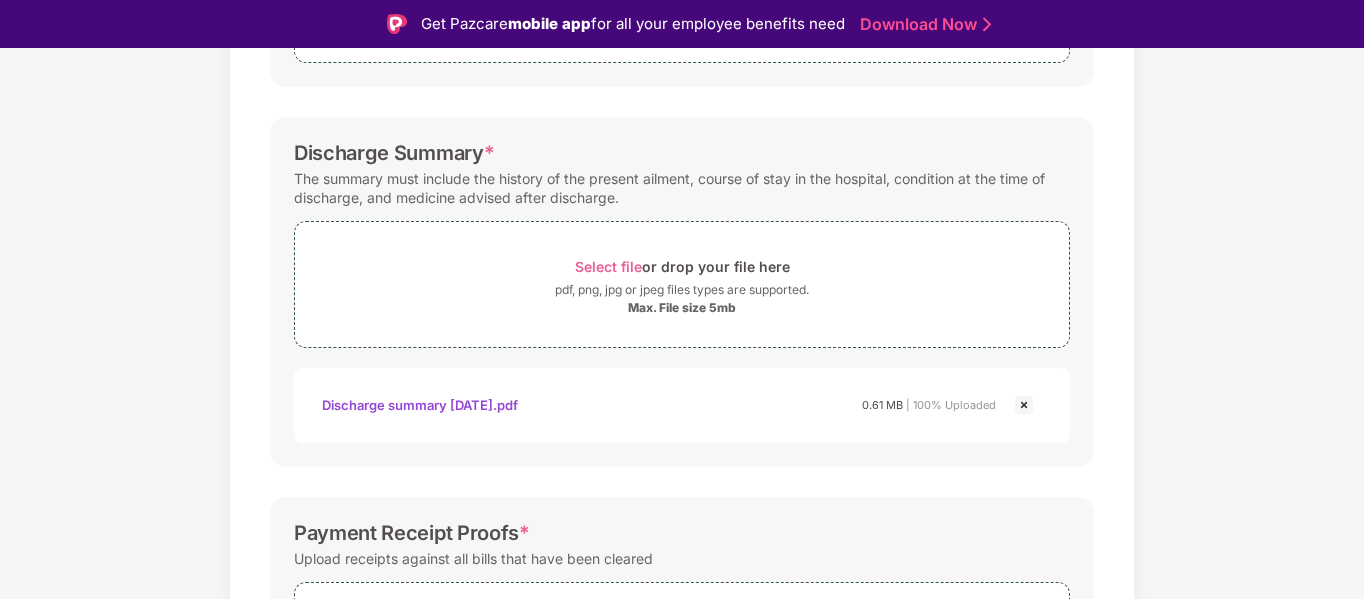 scroll, scrollTop: 711, scrollLeft: 0, axis: vertical 